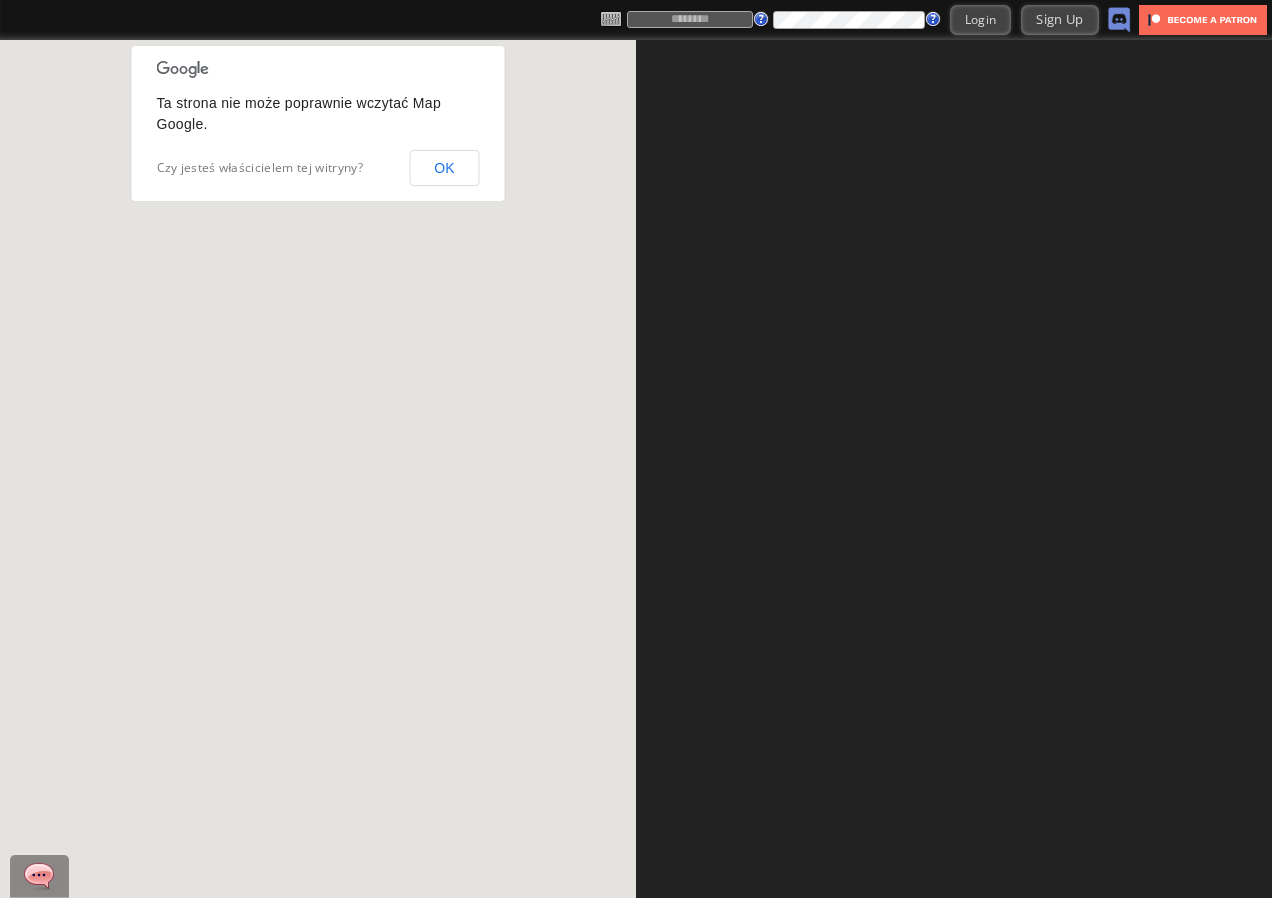 scroll, scrollTop: 0, scrollLeft: 0, axis: both 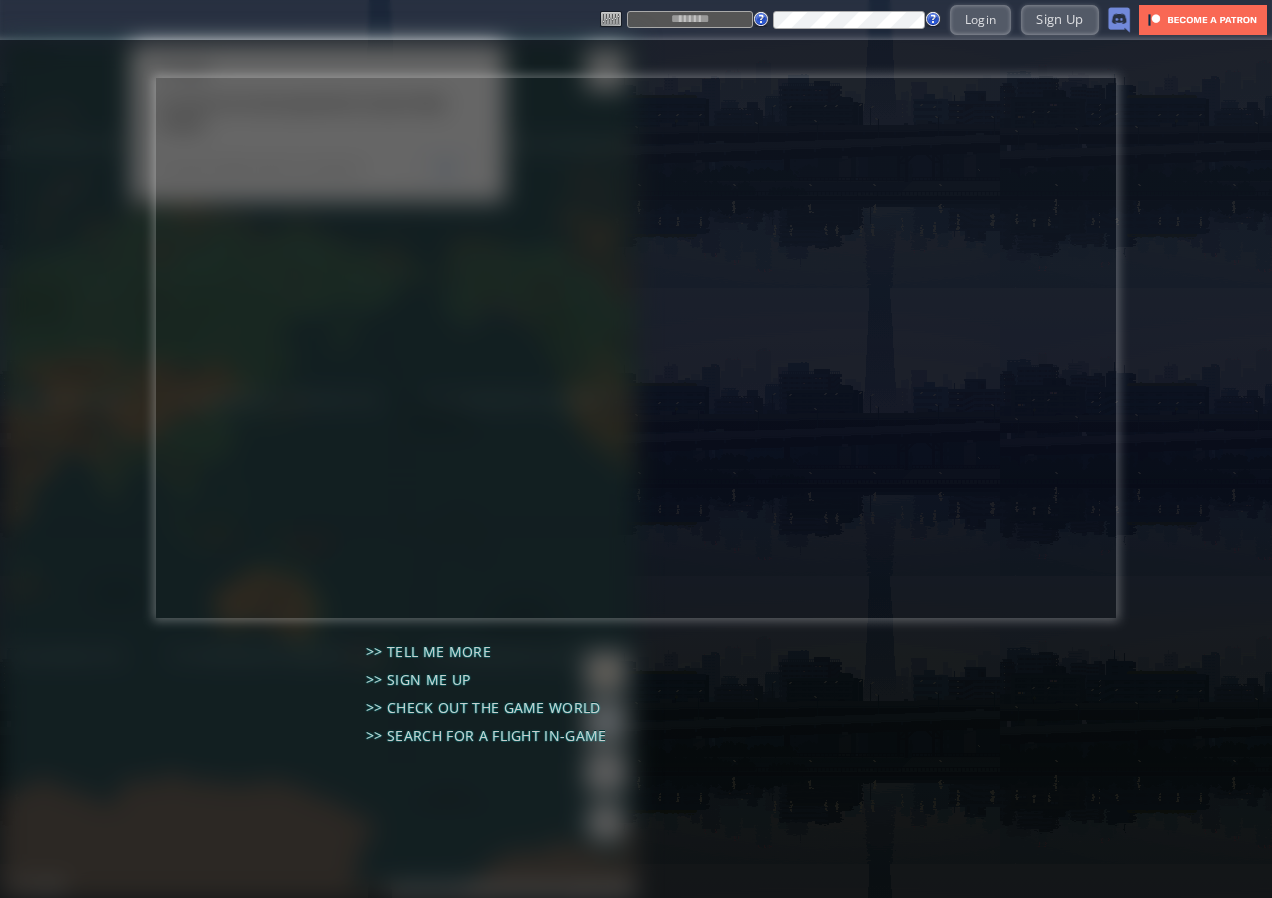 click at bounding box center (690, 19) 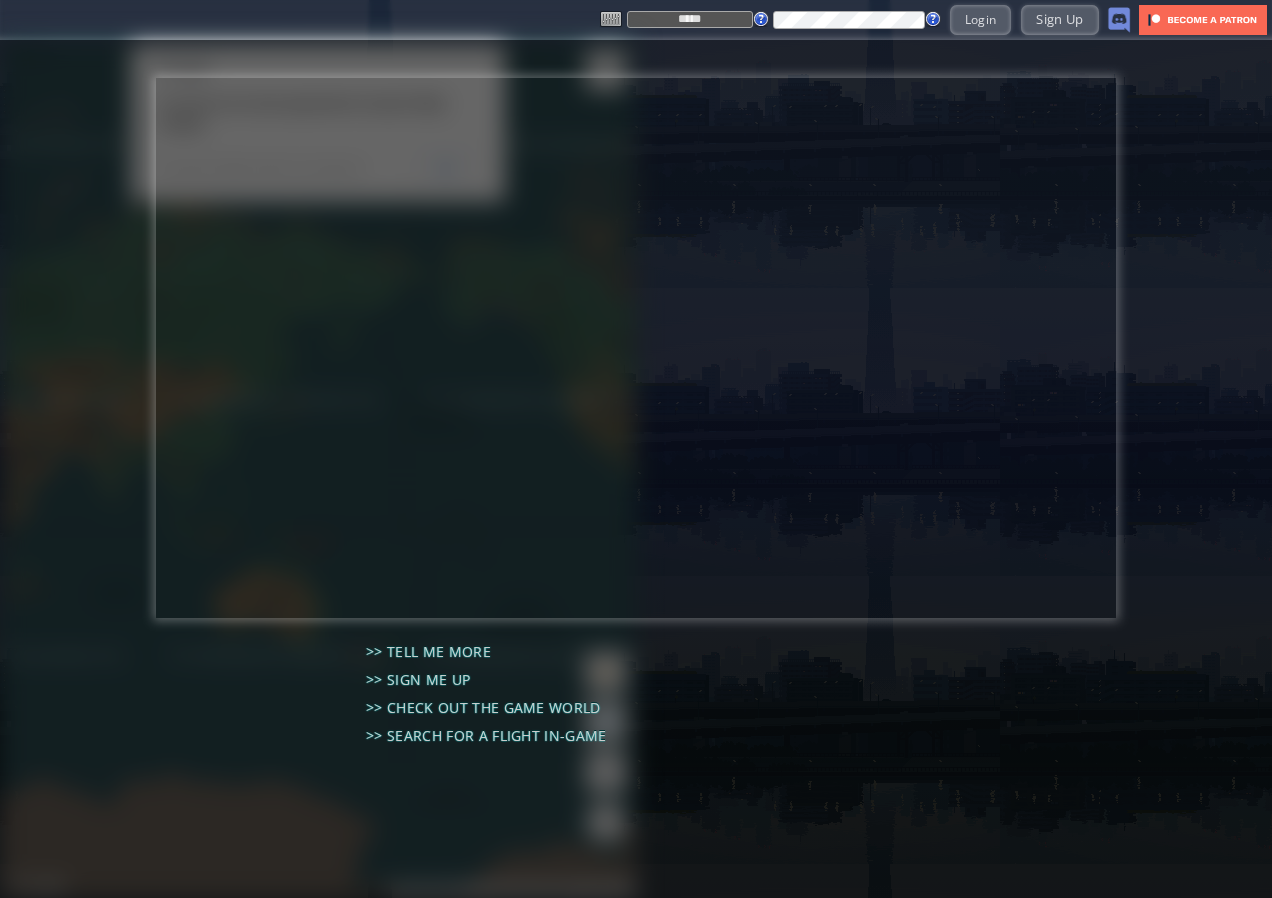 type on "*****" 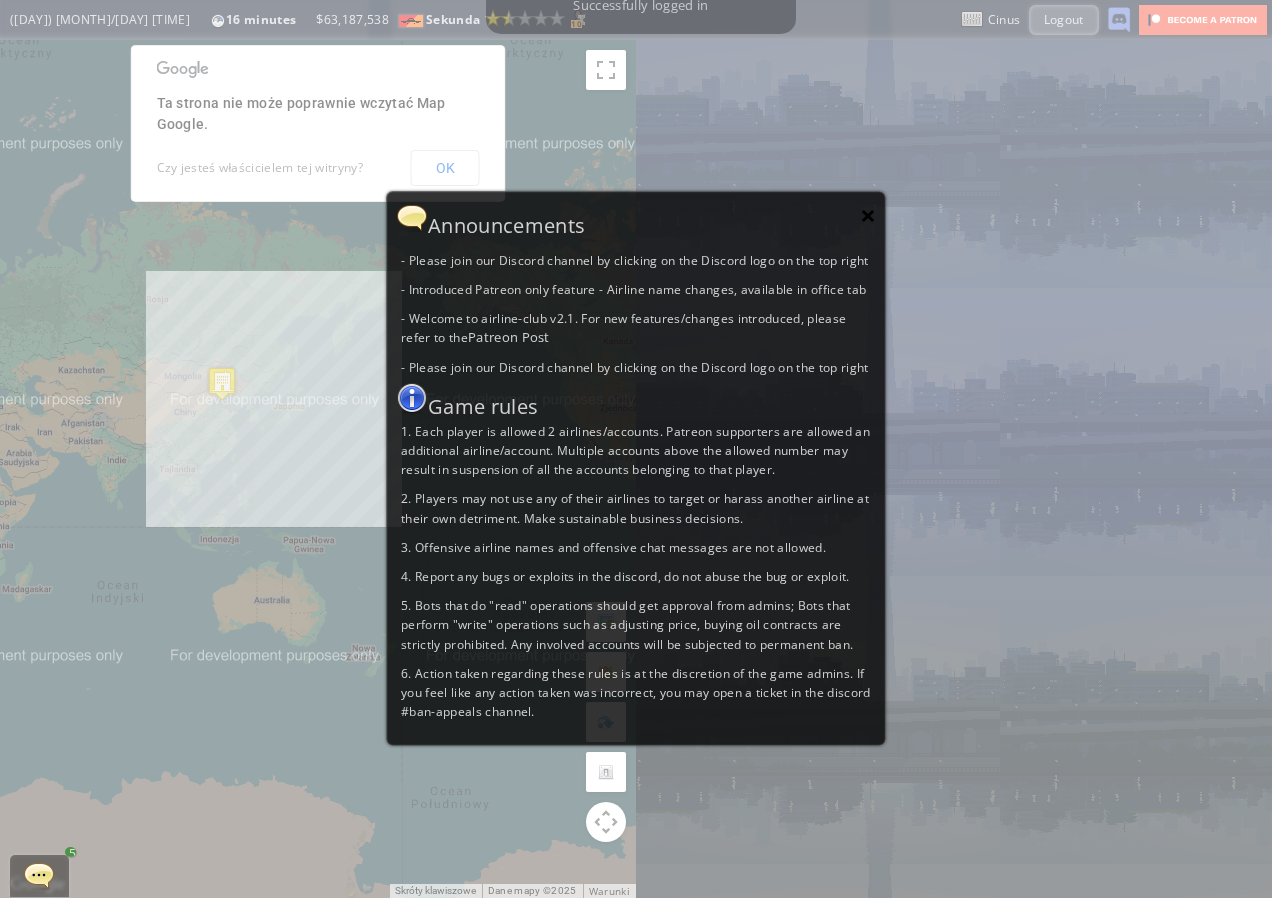 click on "×" at bounding box center (868, 215) 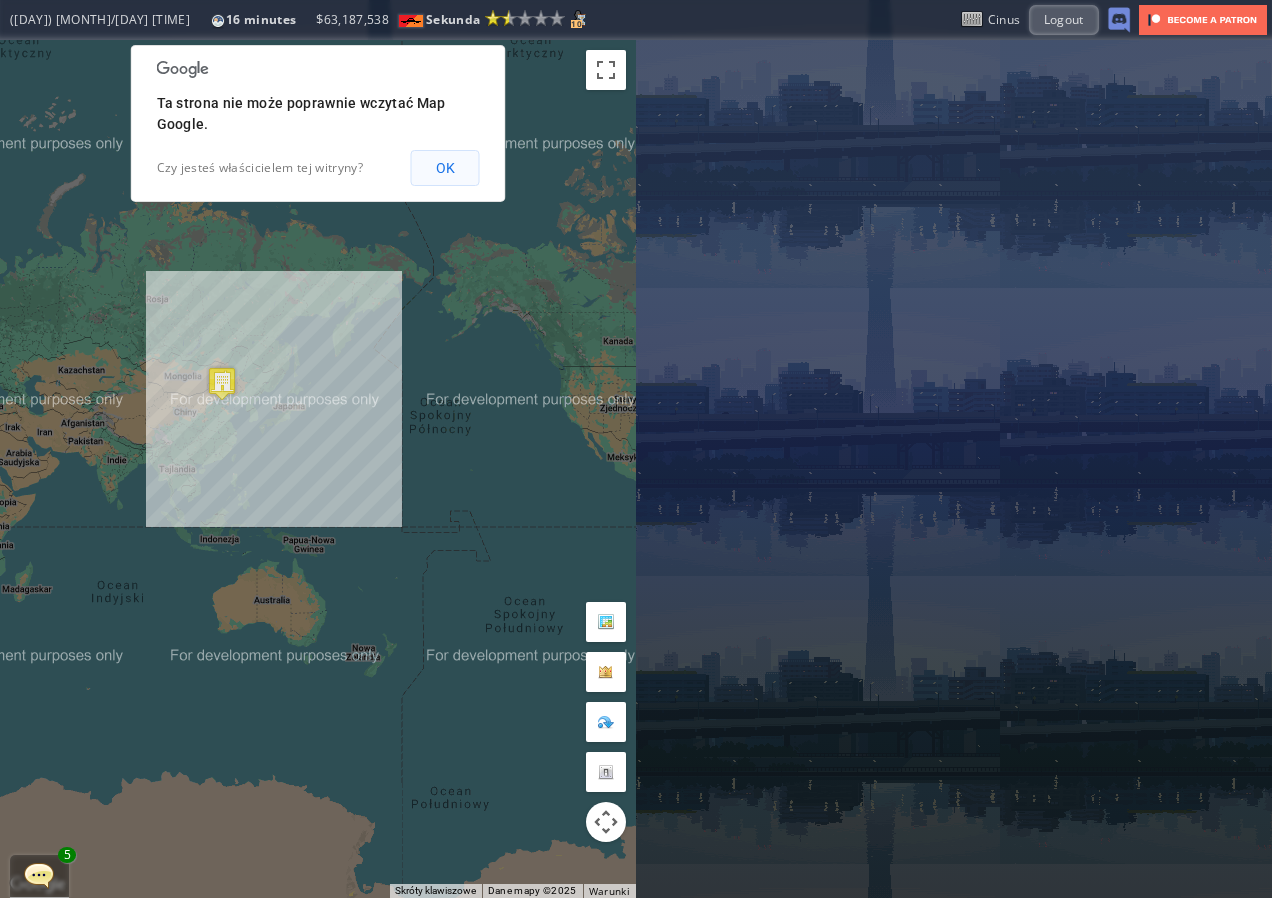 click on "OK" at bounding box center [445, 168] 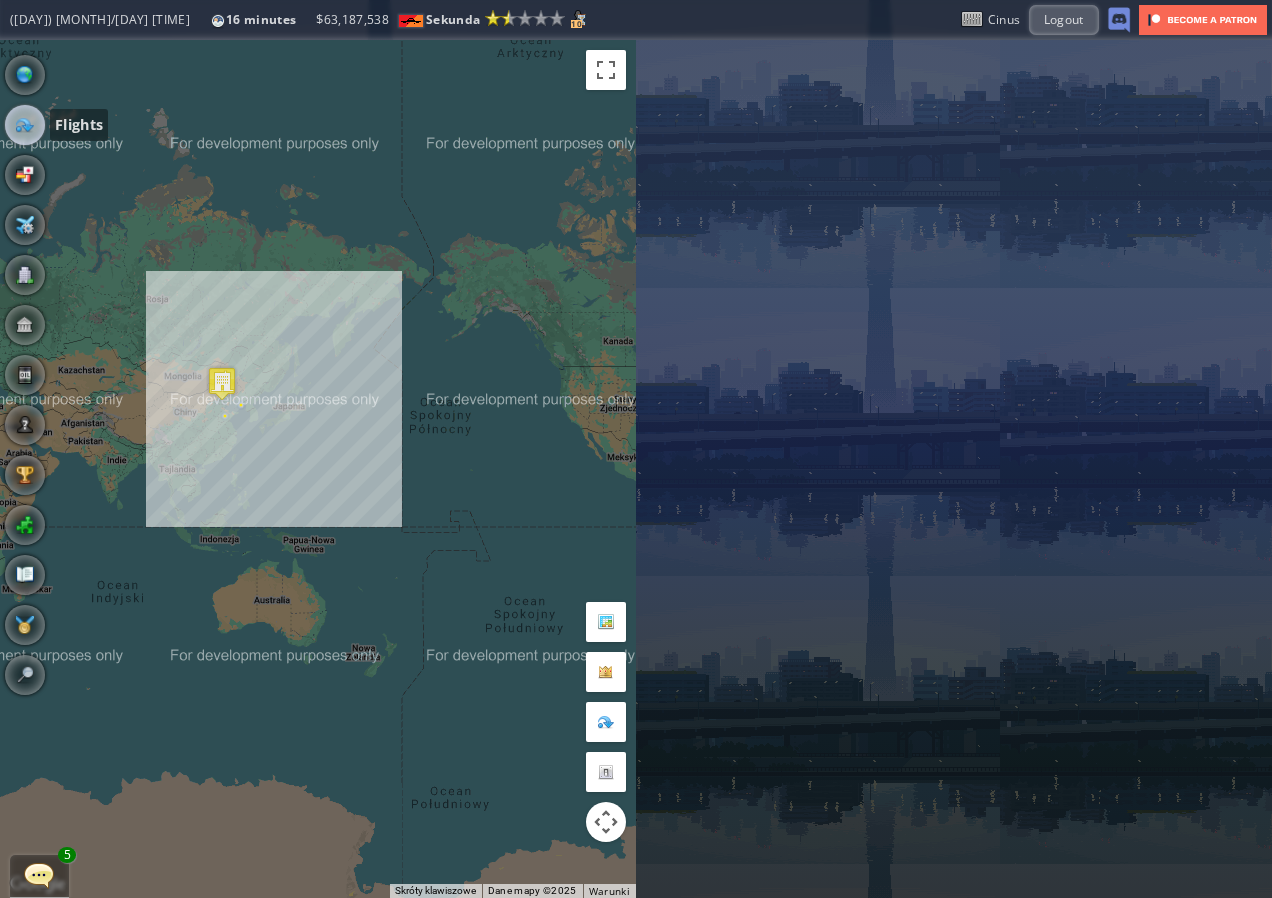 click at bounding box center [25, 125] 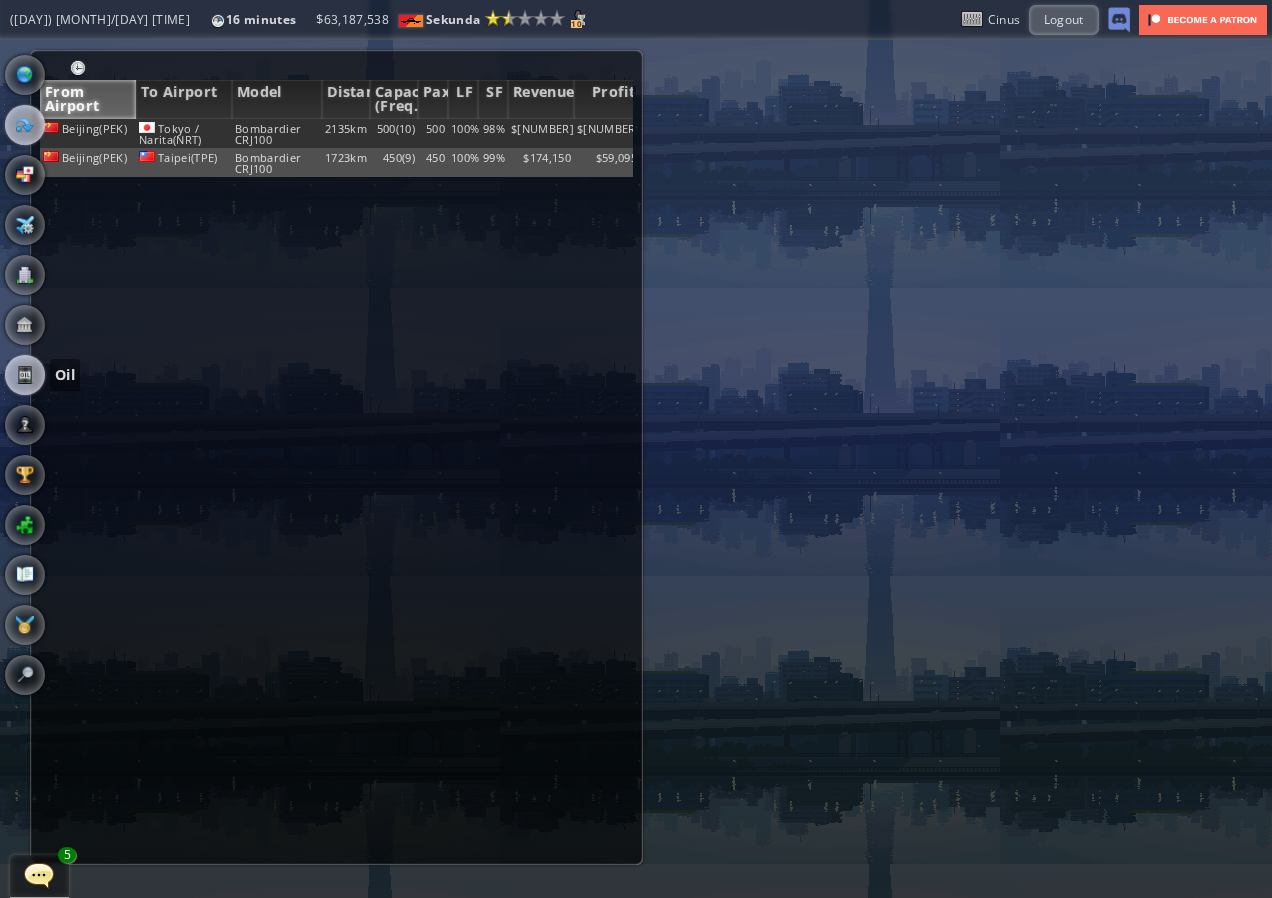 click at bounding box center [25, 375] 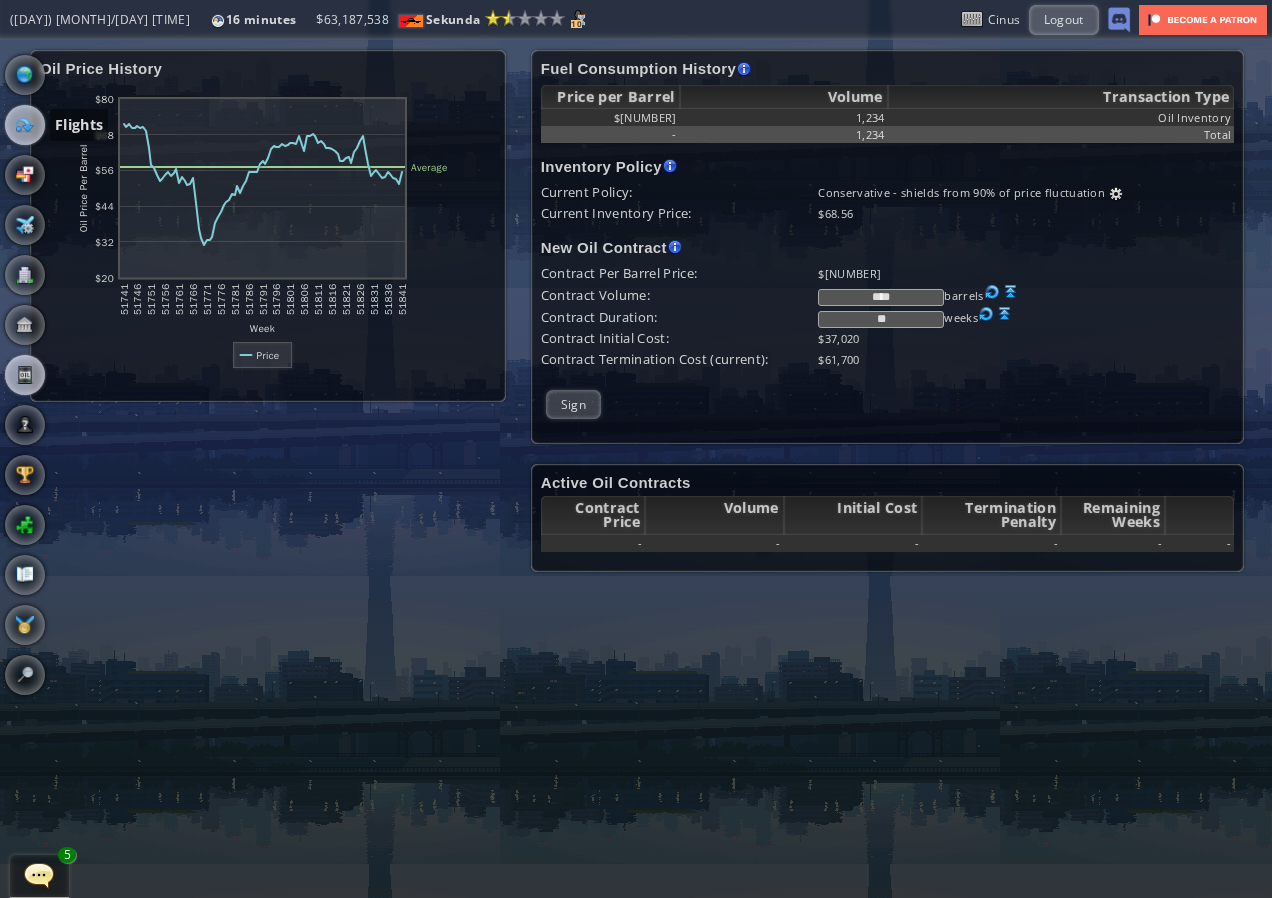 click at bounding box center [25, 125] 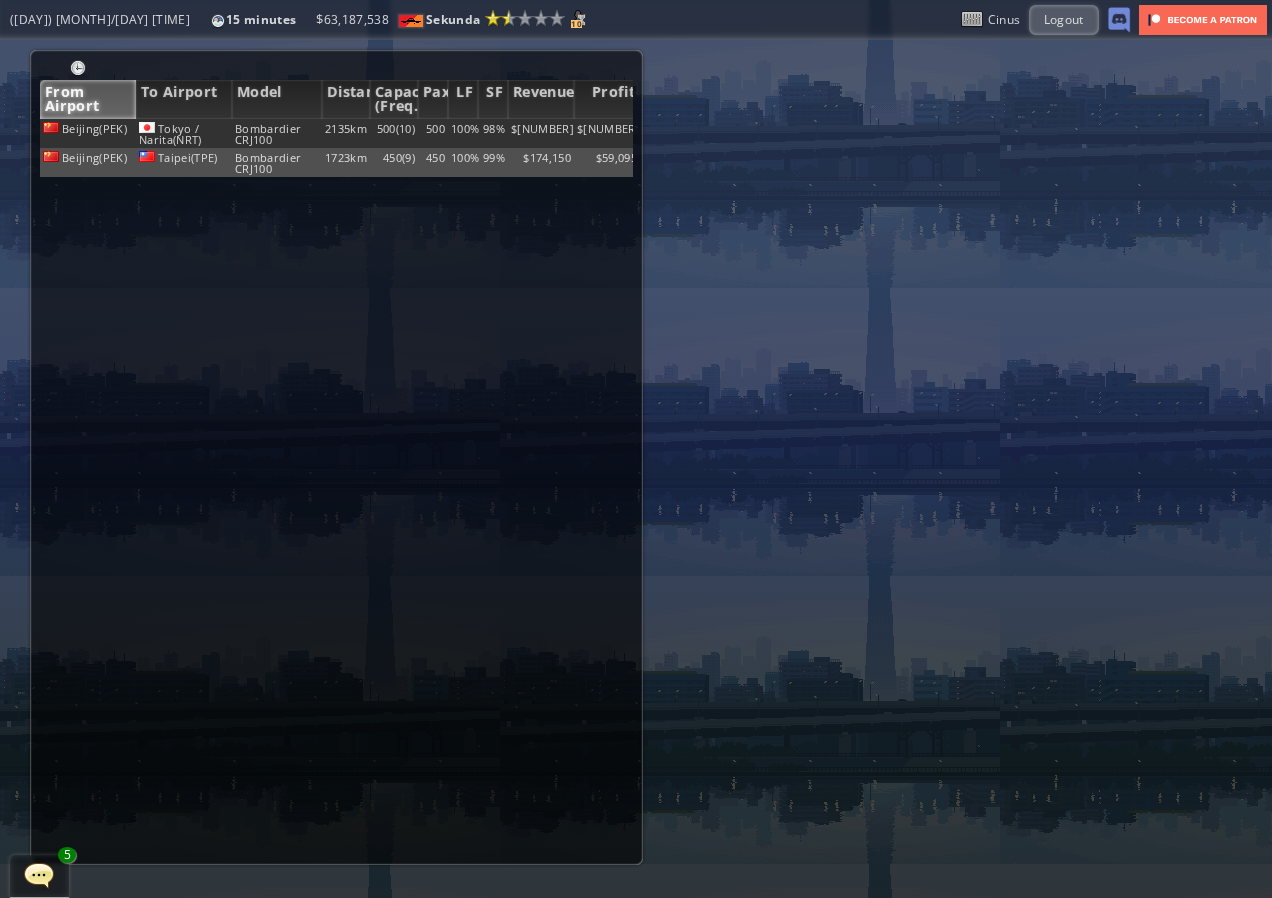click at bounding box center [39, 875] 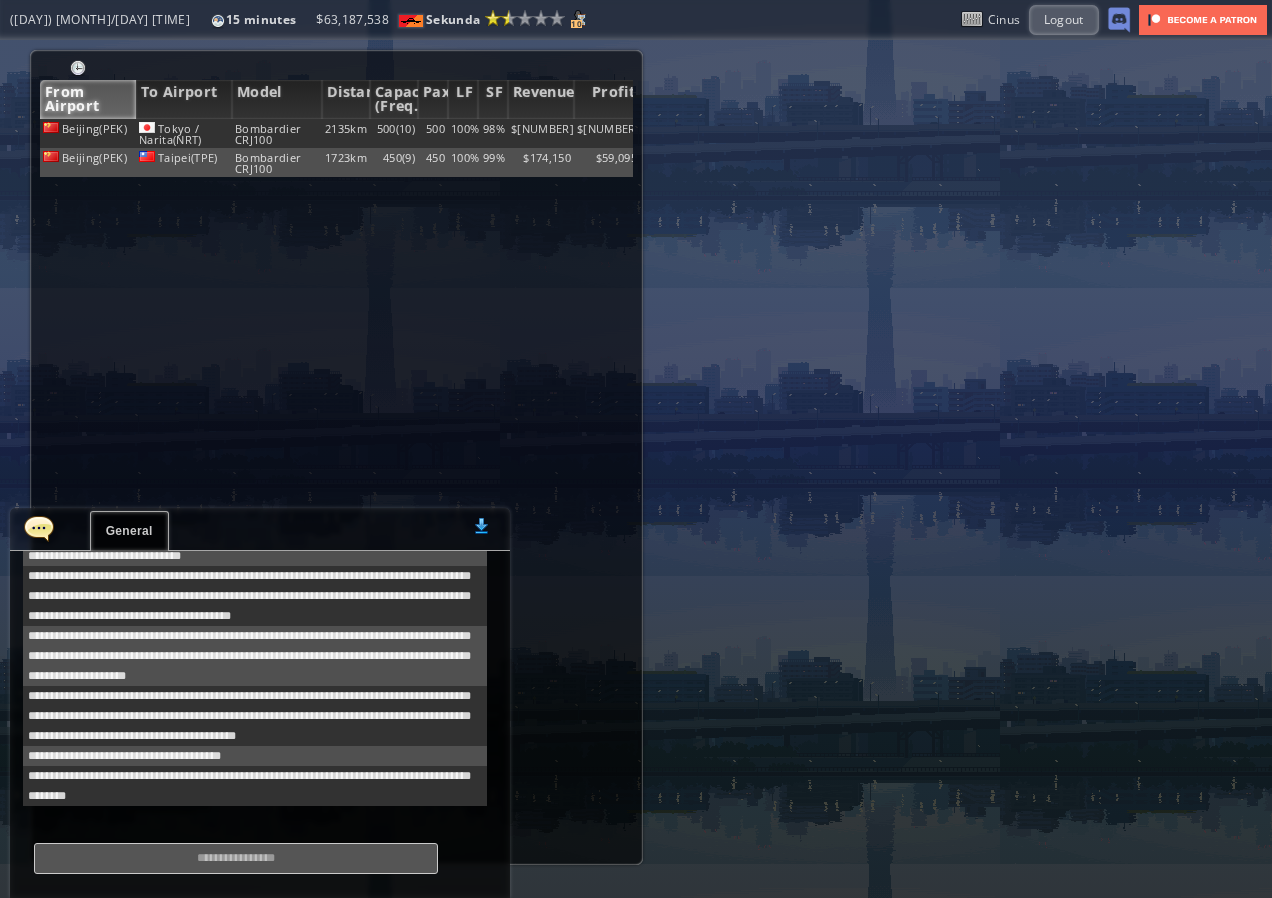 scroll, scrollTop: 658, scrollLeft: 0, axis: vertical 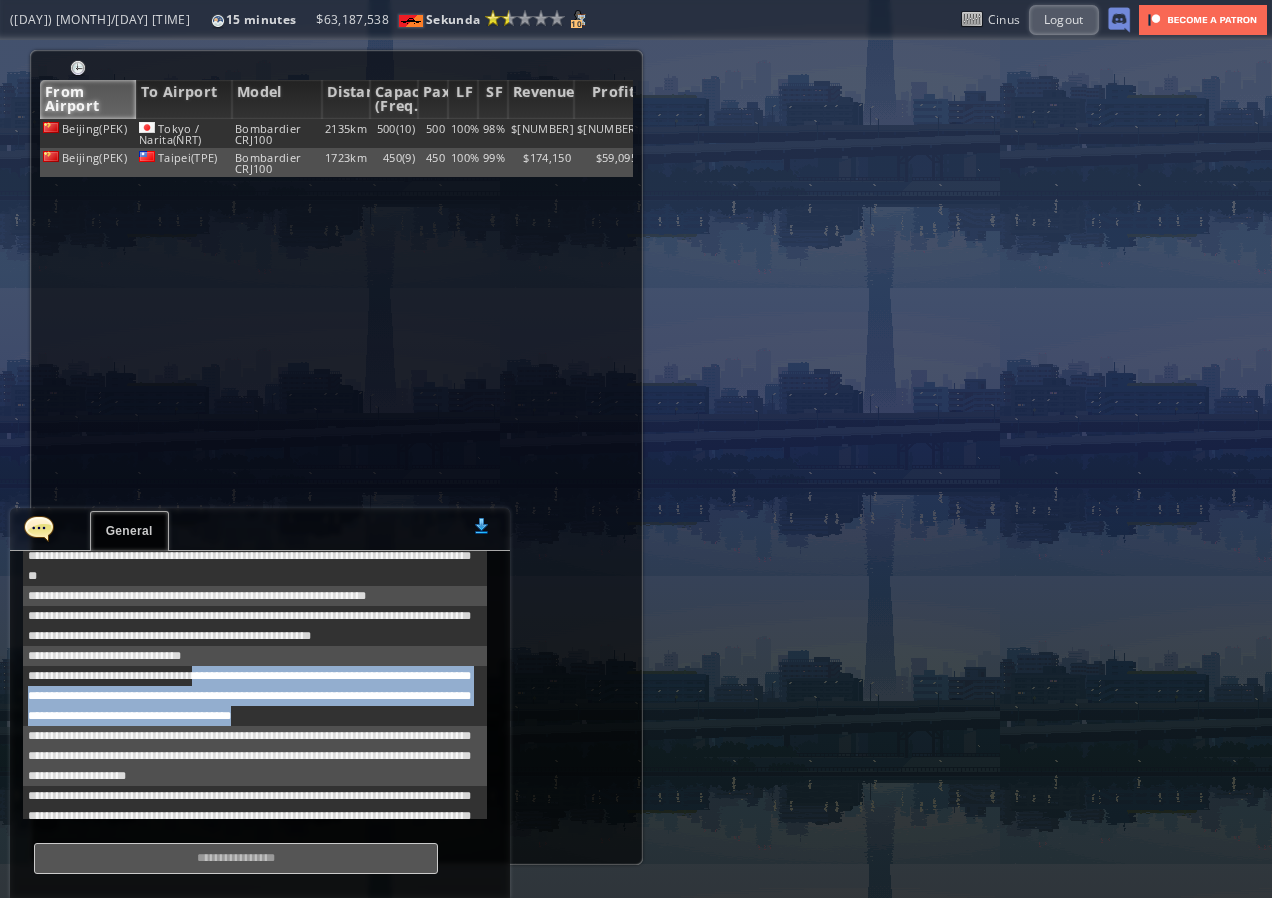 drag, startPoint x: 221, startPoint y: 671, endPoint x: 385, endPoint y: 713, distance: 169.29265 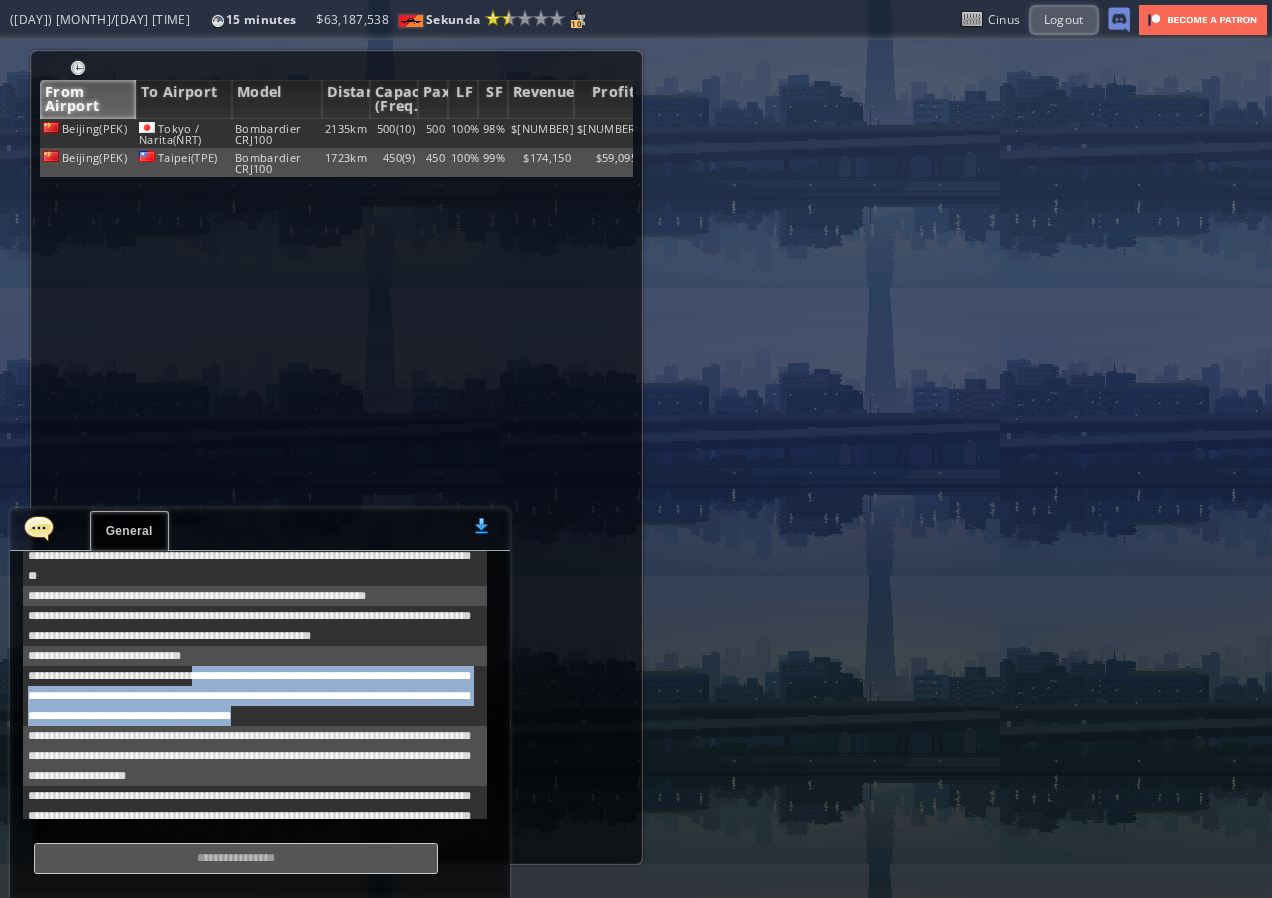 click on "**********" at bounding box center (255, 696) 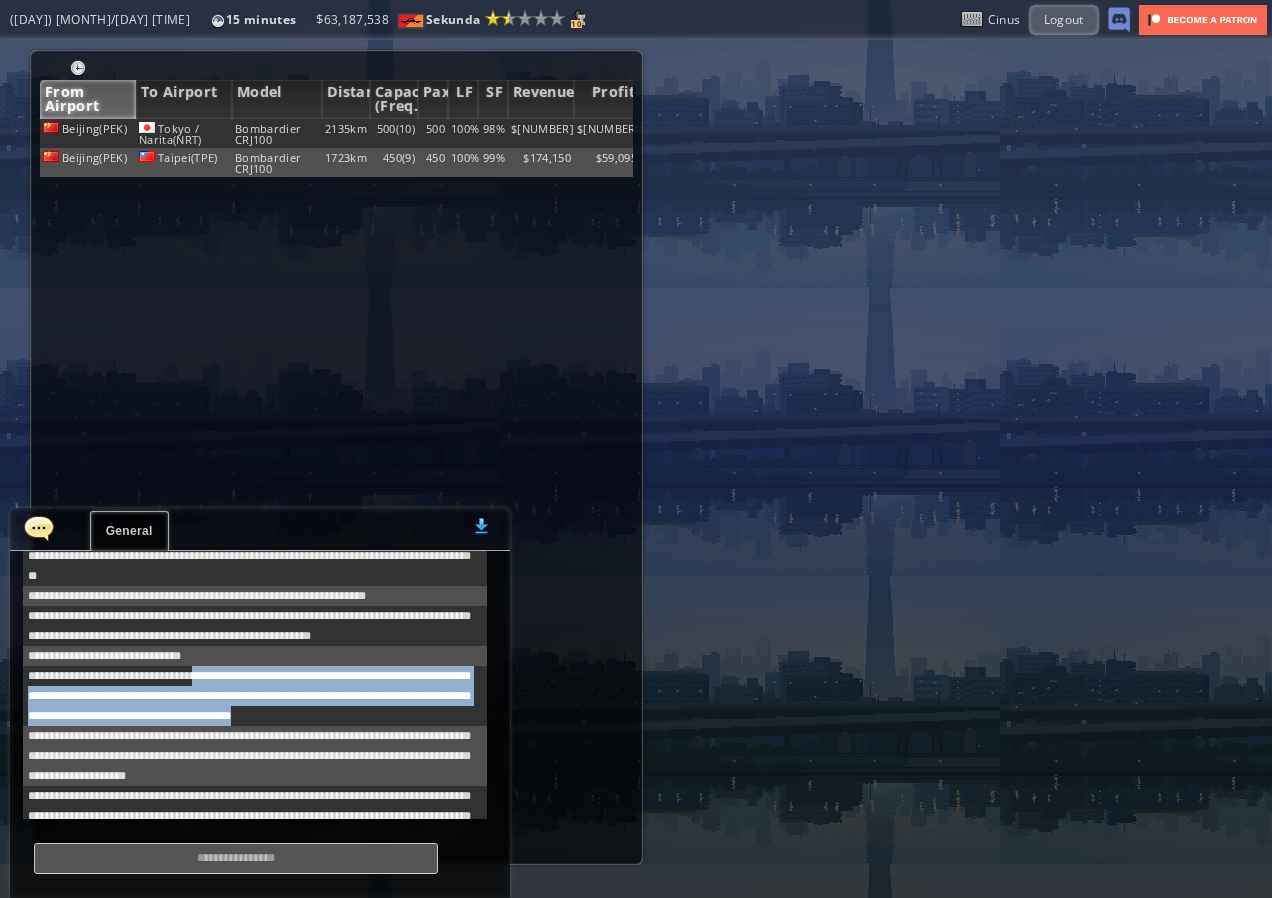 drag, startPoint x: 385, startPoint y: 713, endPoint x: 352, endPoint y: 698, distance: 36.249138 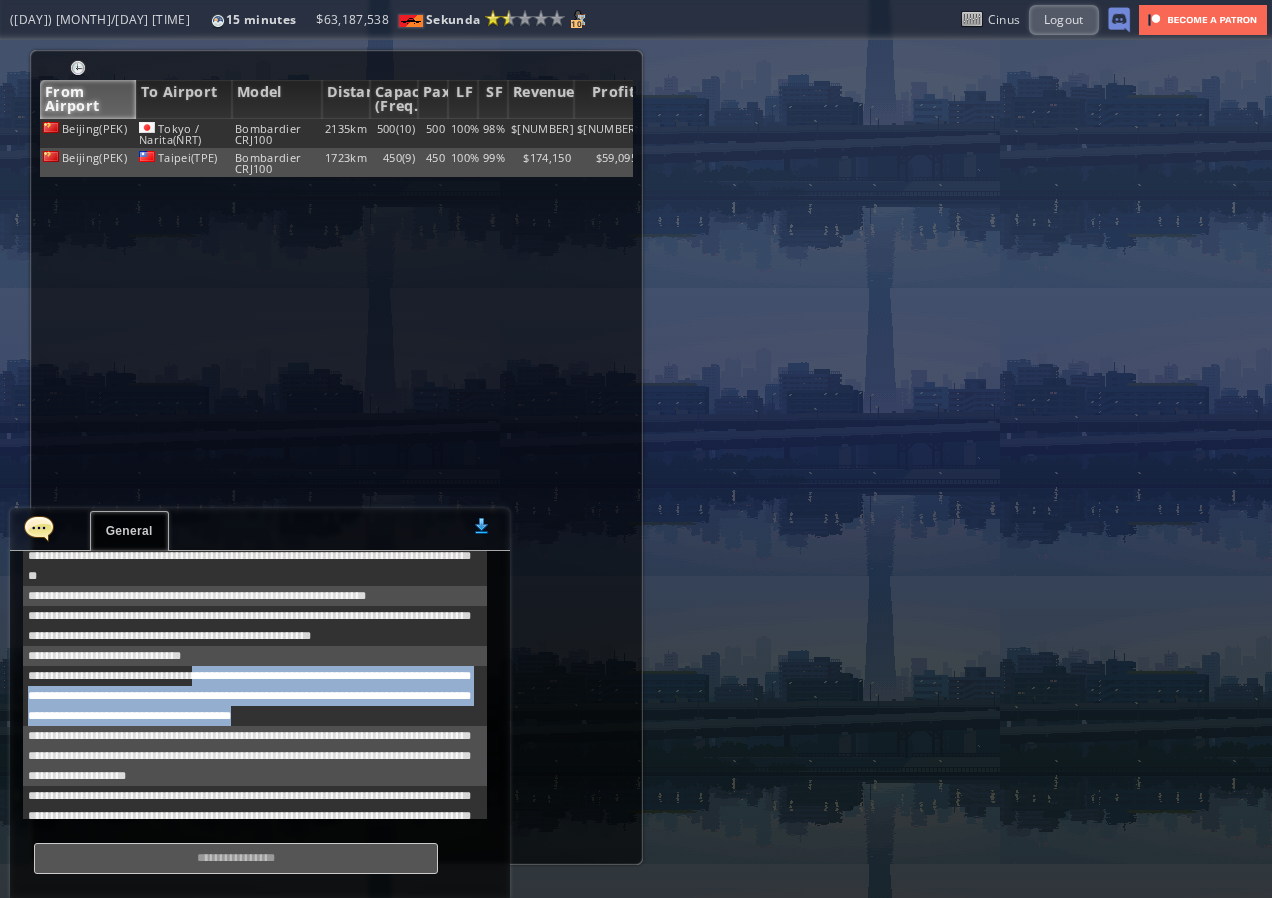 copy on "**********" 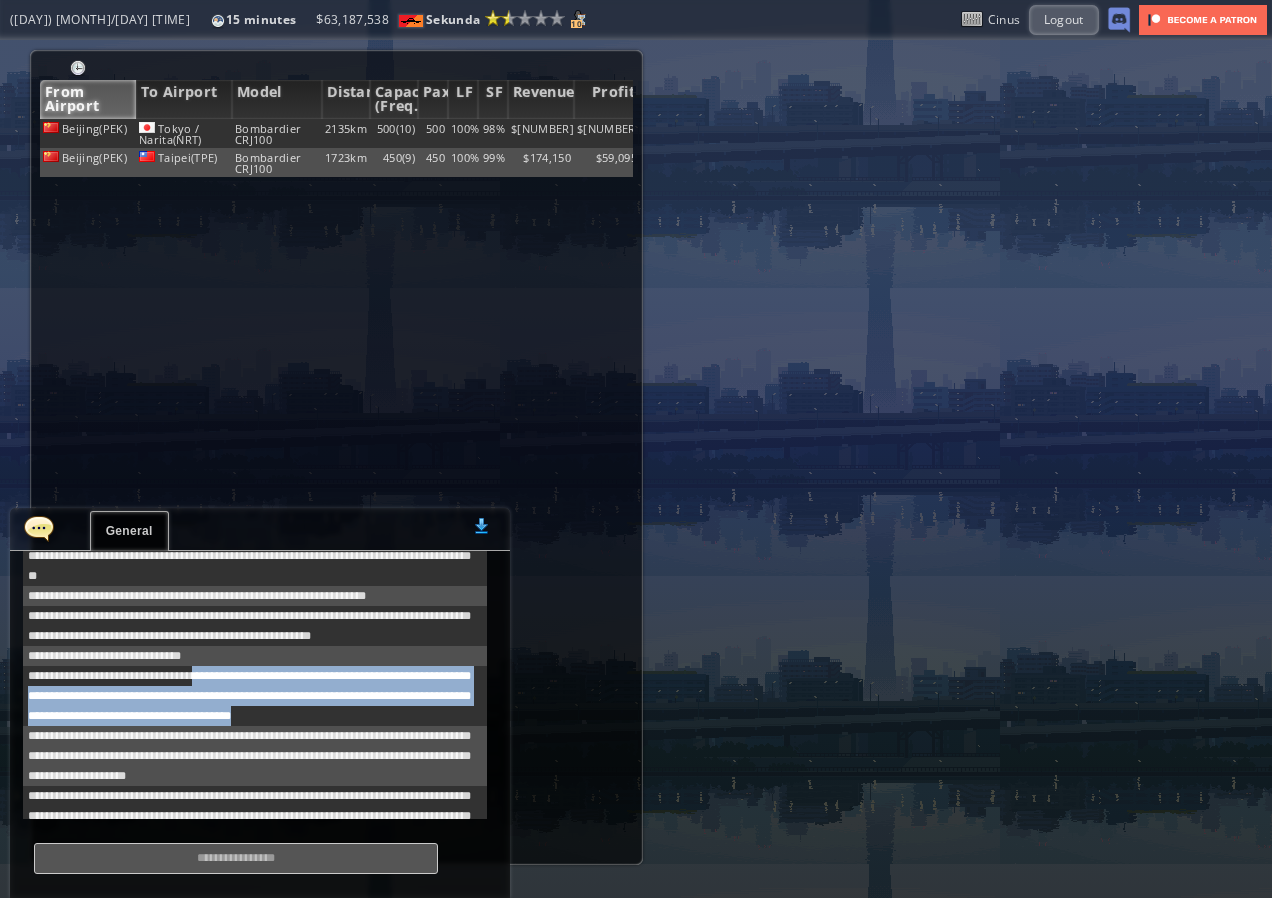scroll, scrollTop: 758, scrollLeft: 0, axis: vertical 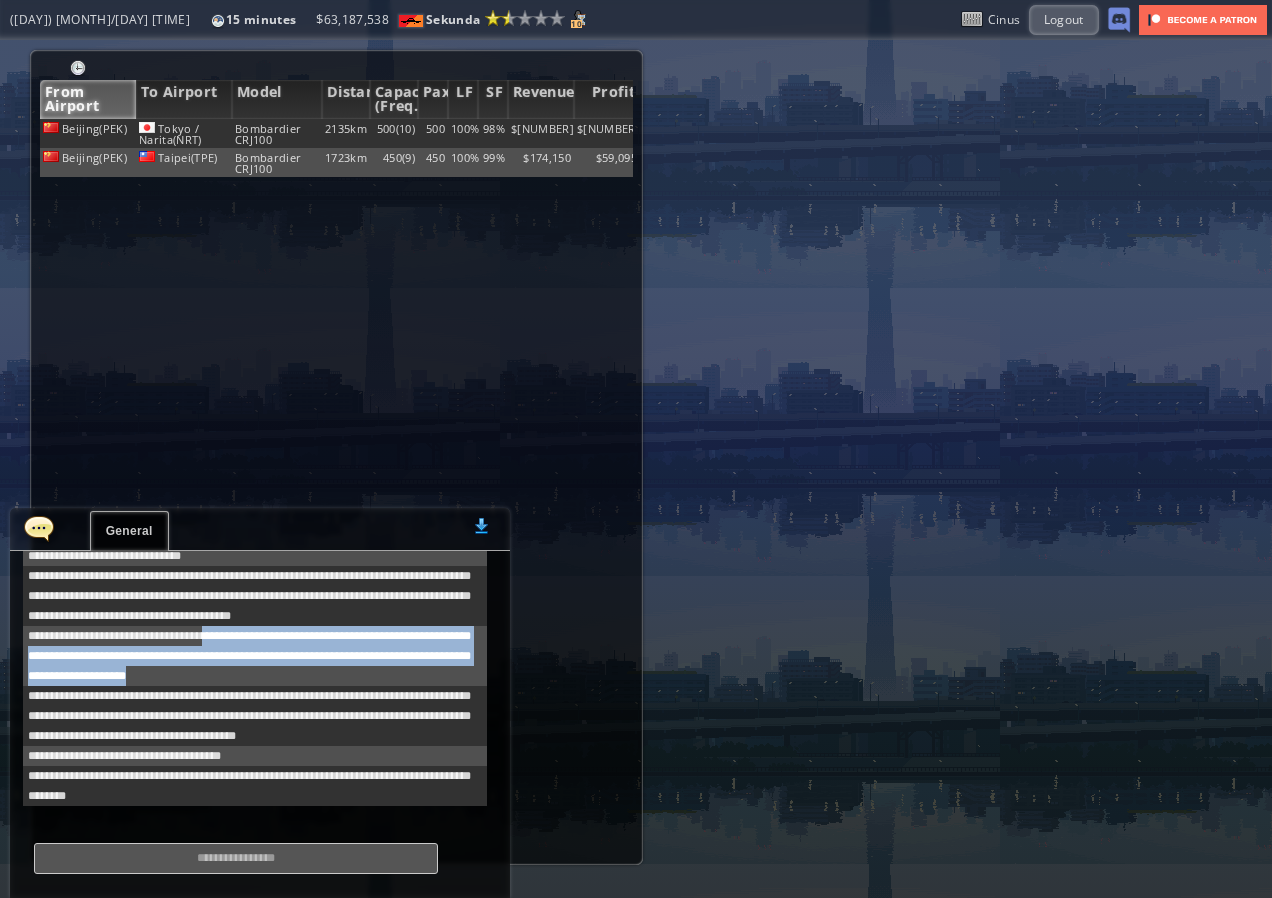 drag, startPoint x: 227, startPoint y: 636, endPoint x: 278, endPoint y: 672, distance: 62.425957 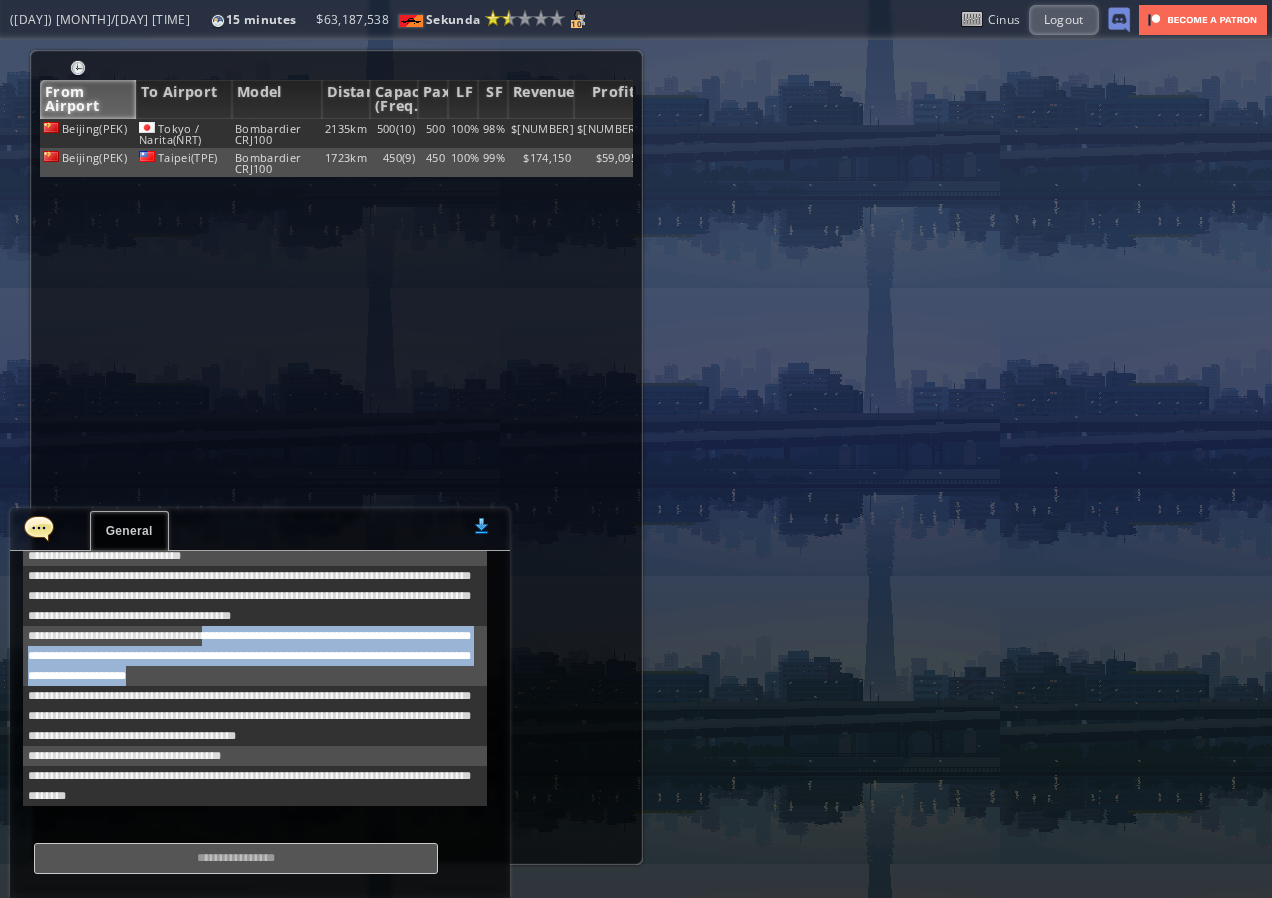 click on "**********" at bounding box center [255, 656] 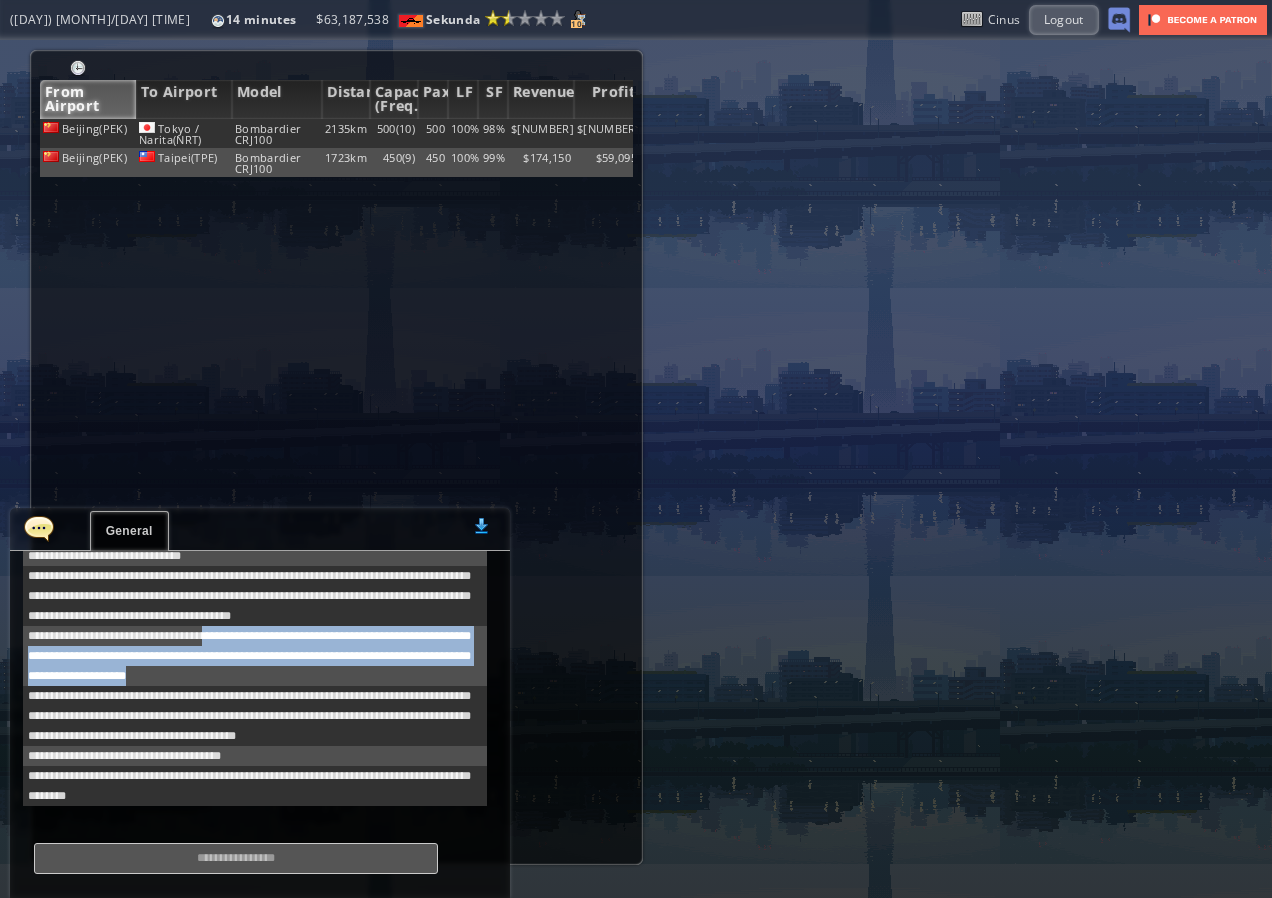 drag, startPoint x: 278, startPoint y: 672, endPoint x: 254, endPoint y: 655, distance: 29.410883 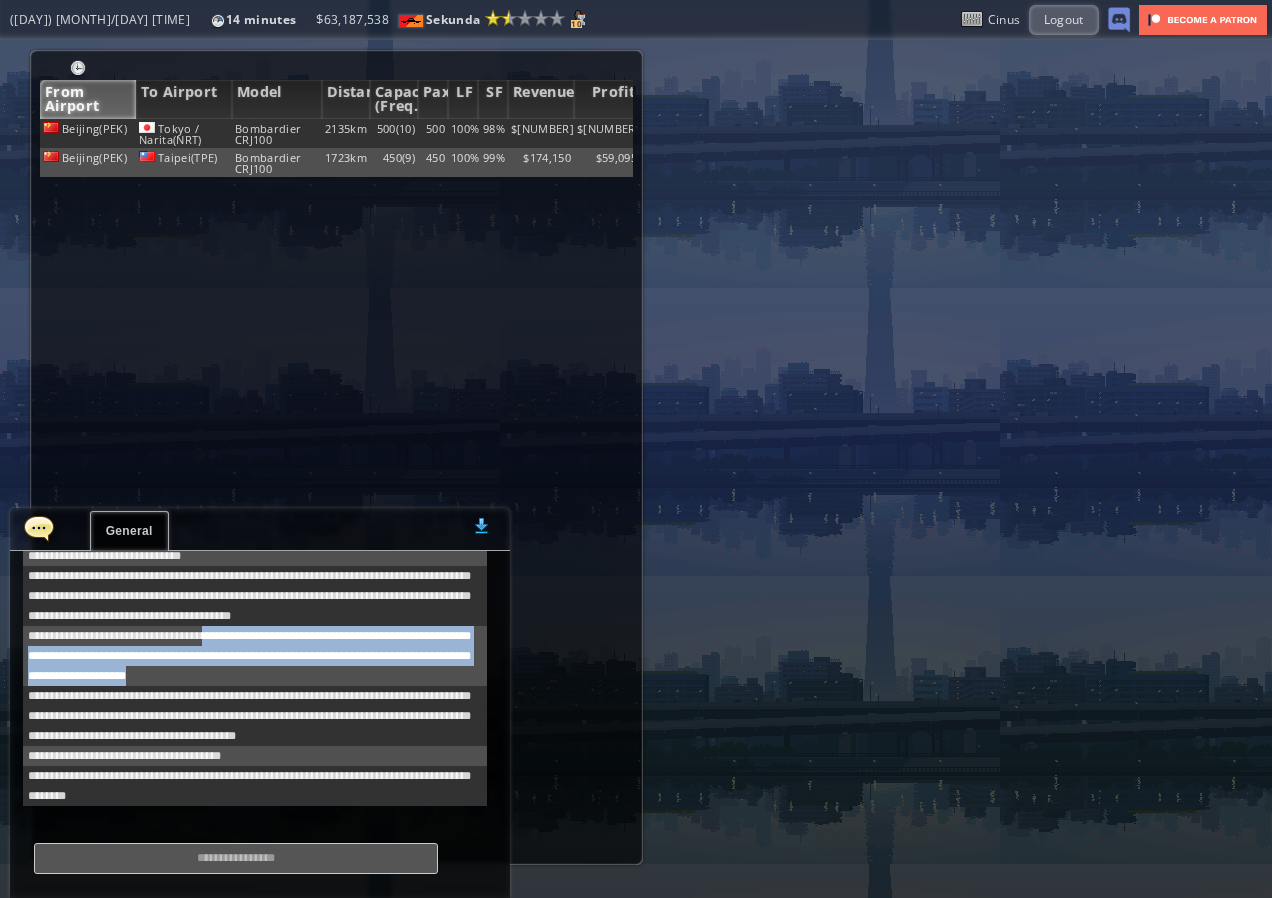 copy on "**********" 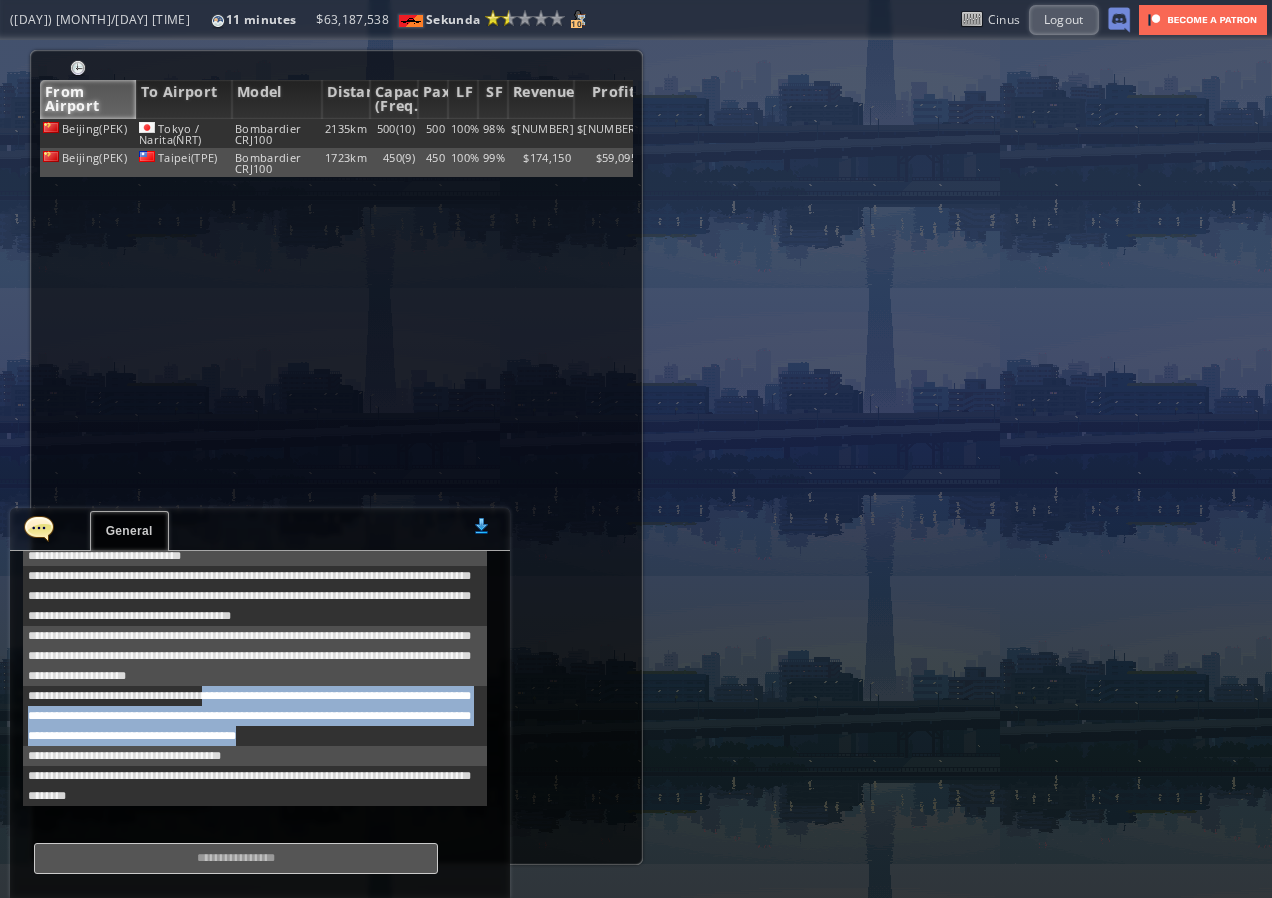 drag, startPoint x: 225, startPoint y: 692, endPoint x: 418, endPoint y: 730, distance: 196.70537 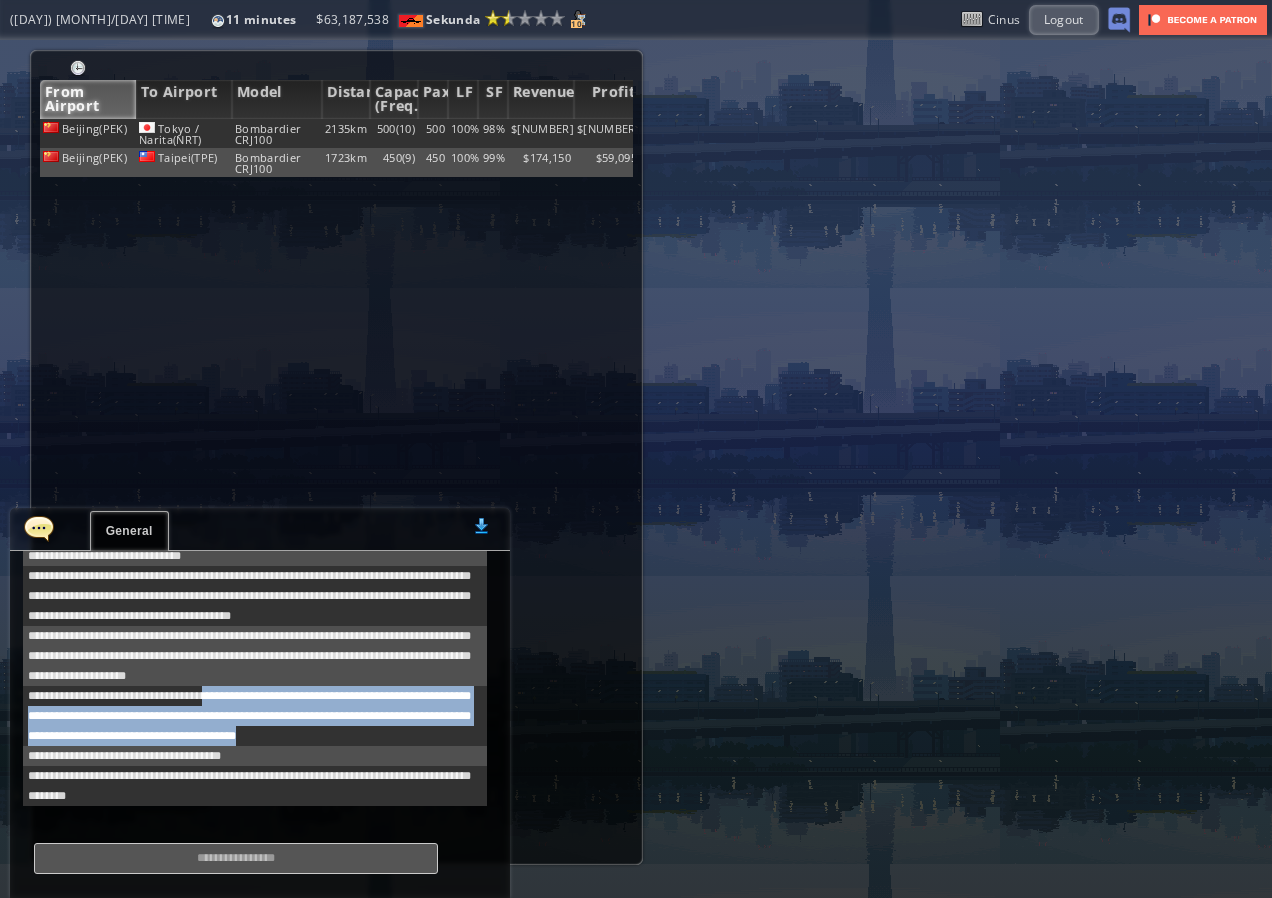 click on "**********" at bounding box center [255, 716] 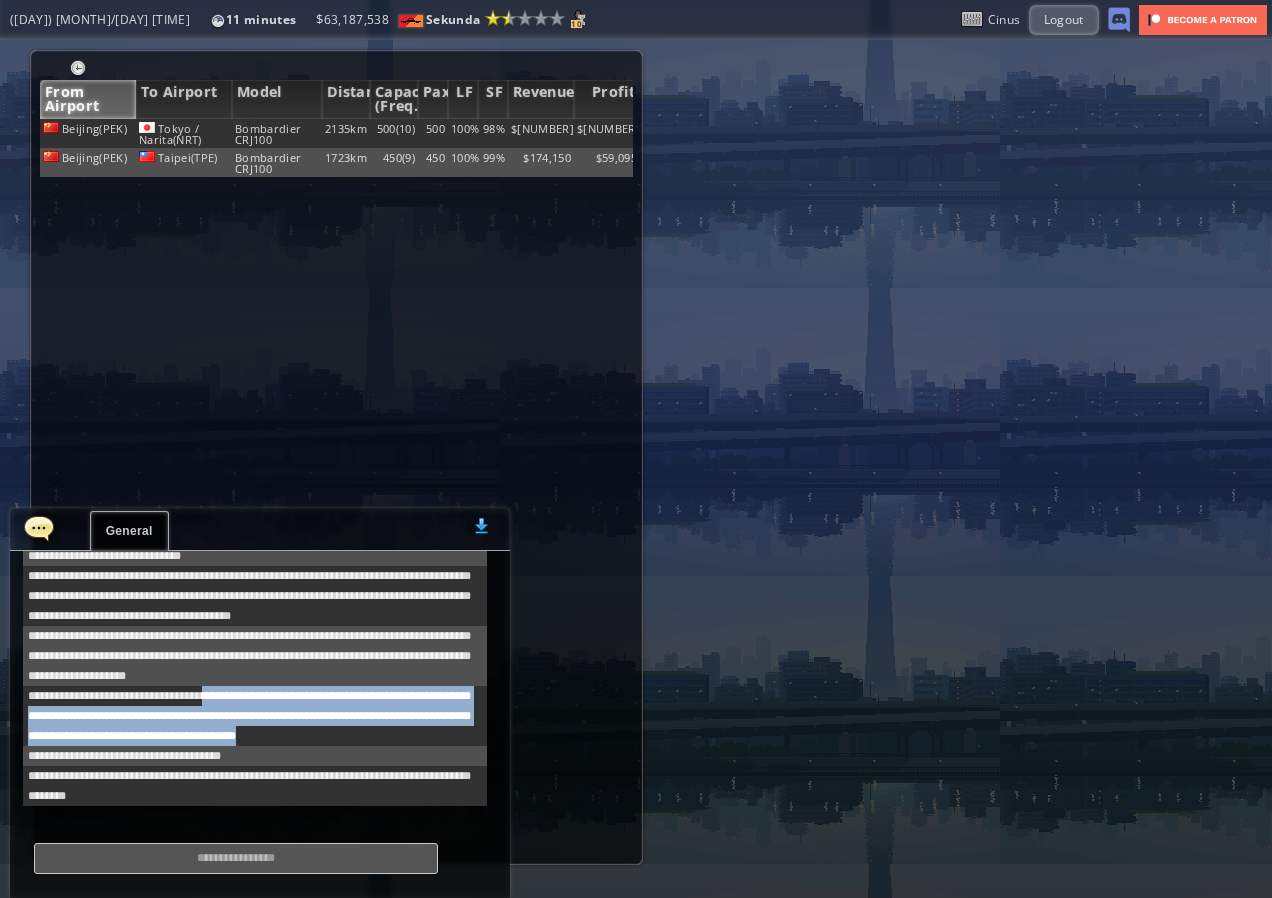 drag, startPoint x: 418, startPoint y: 730, endPoint x: 352, endPoint y: 719, distance: 66.910385 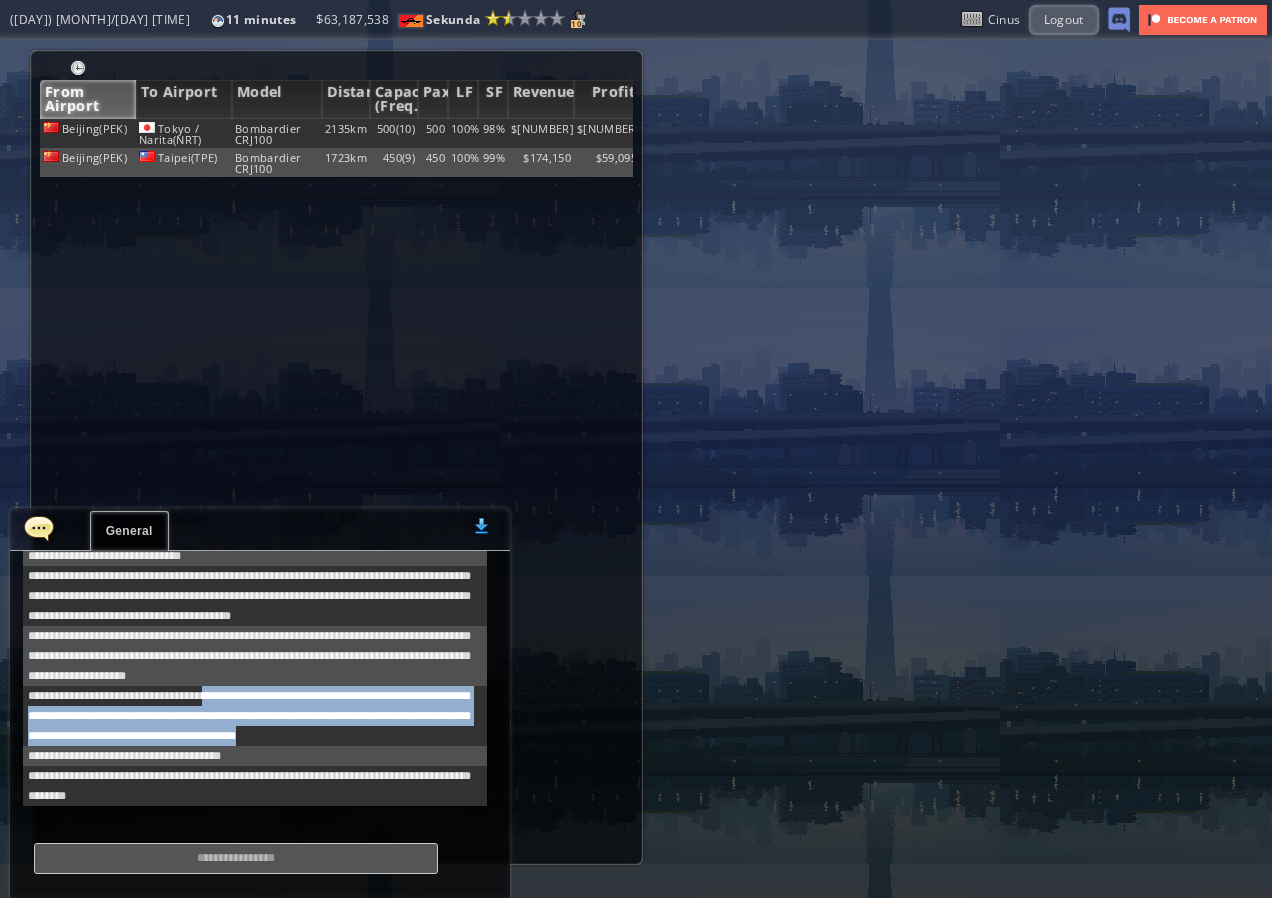 copy on "**********" 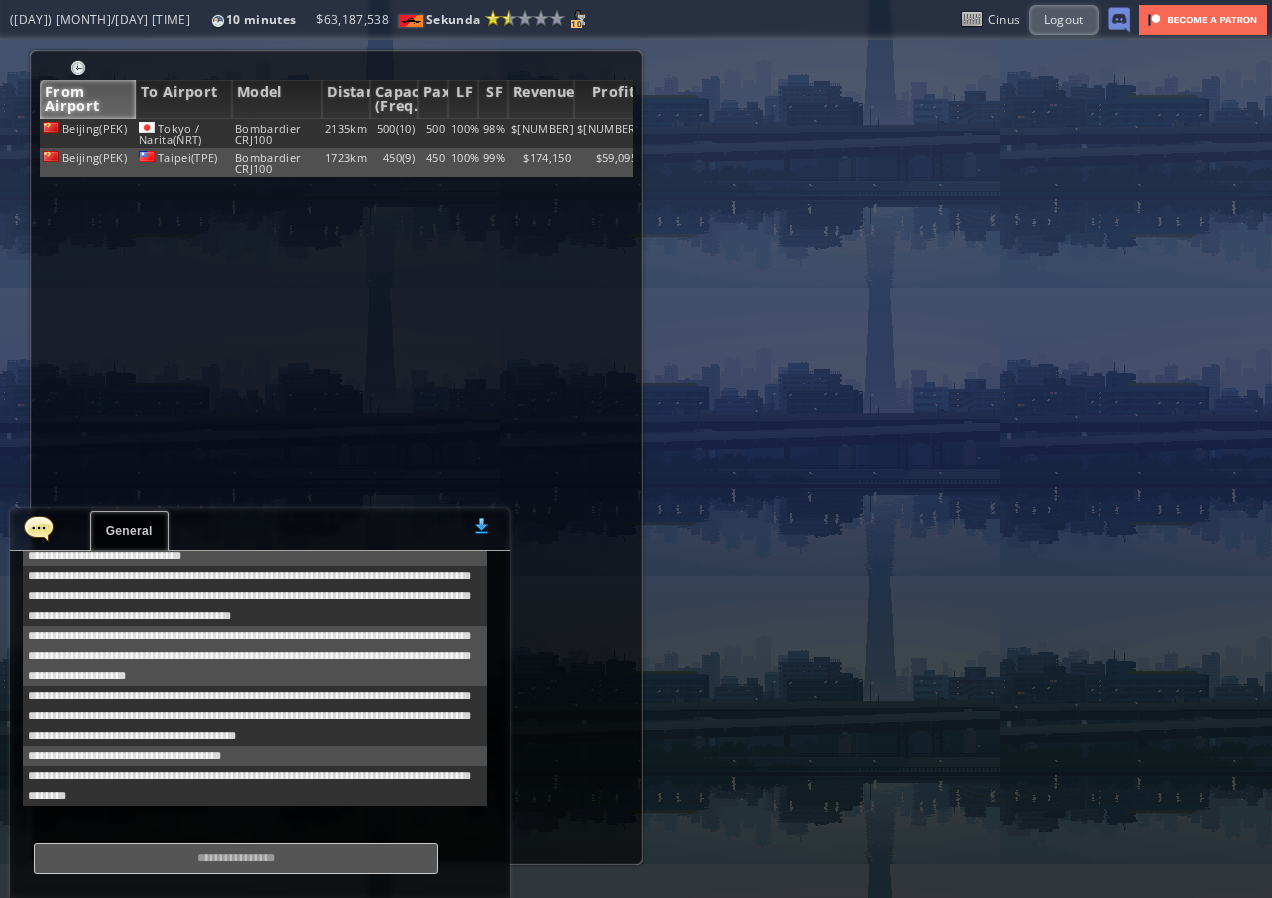 click at bounding box center (39, 528) 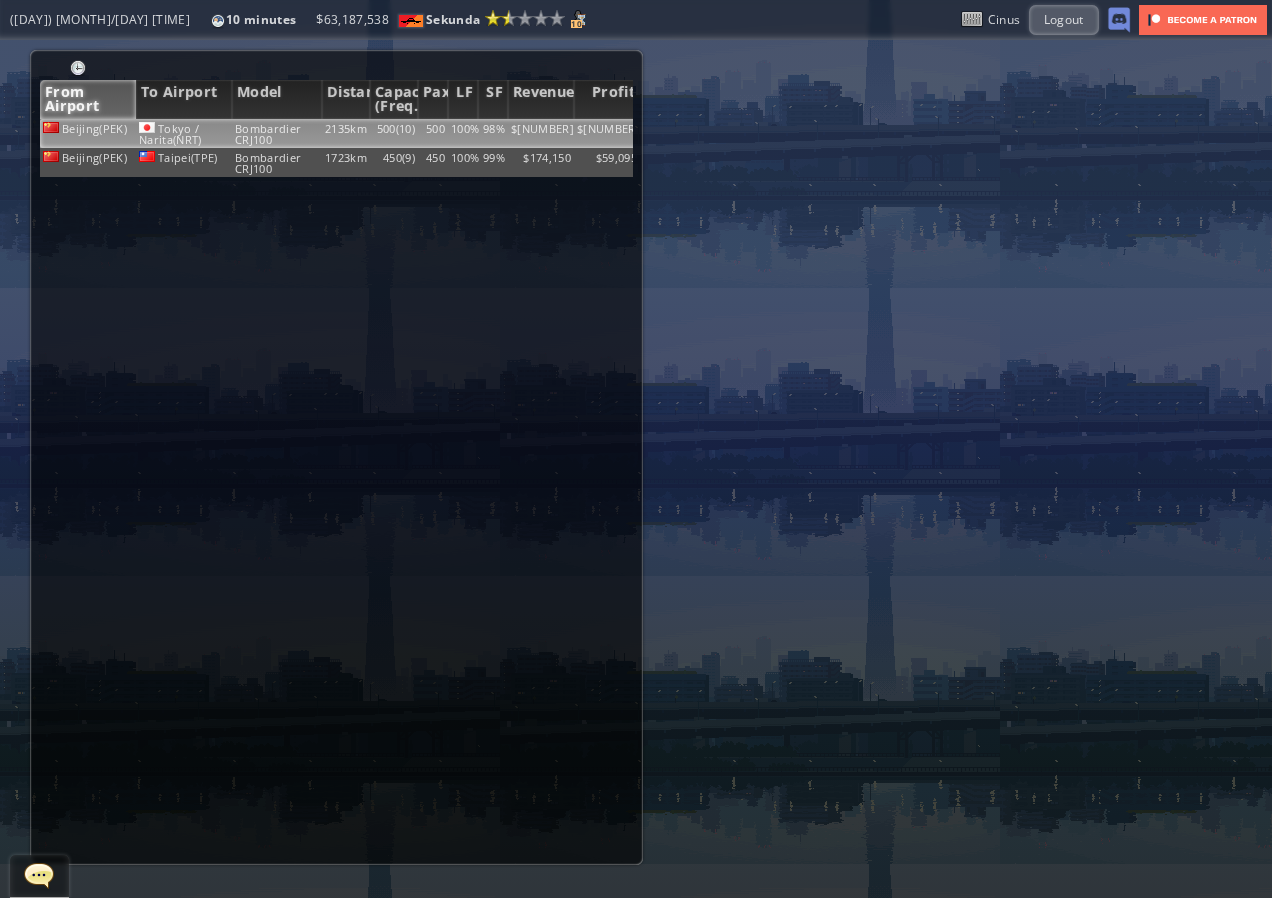 click on "Bombardier CRJ100" at bounding box center [277, 133] 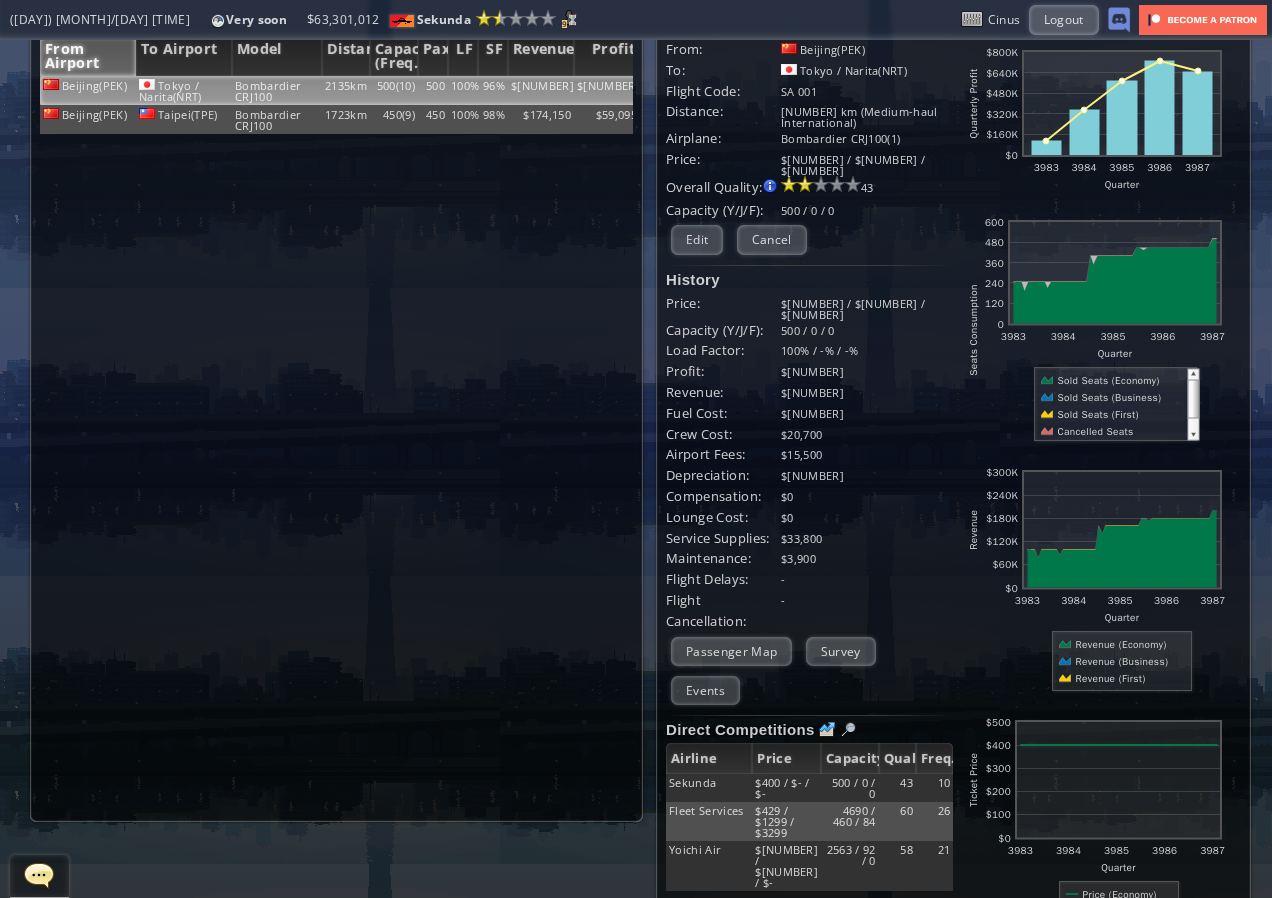 scroll, scrollTop: 0, scrollLeft: 0, axis: both 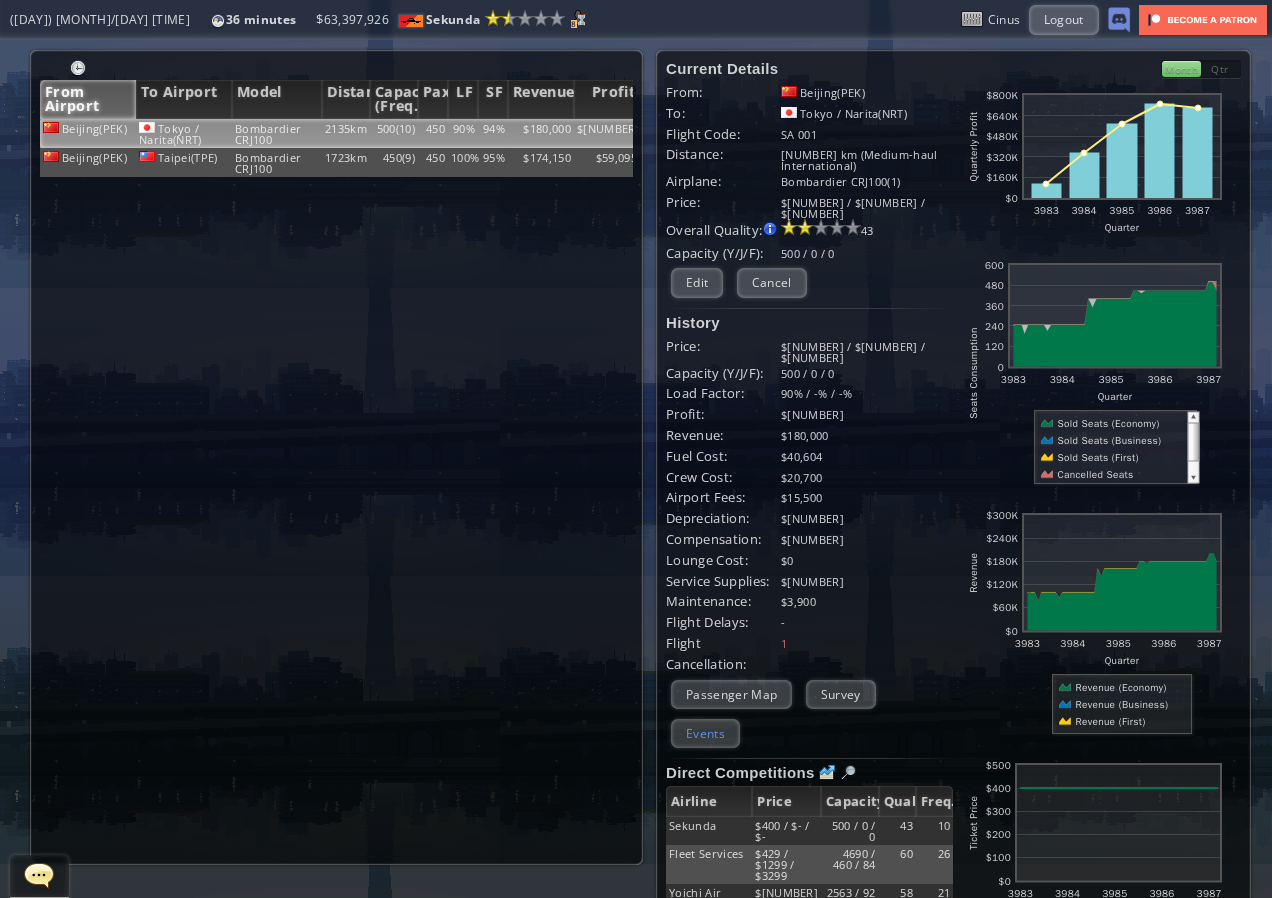 click on "Events" at bounding box center [705, 733] 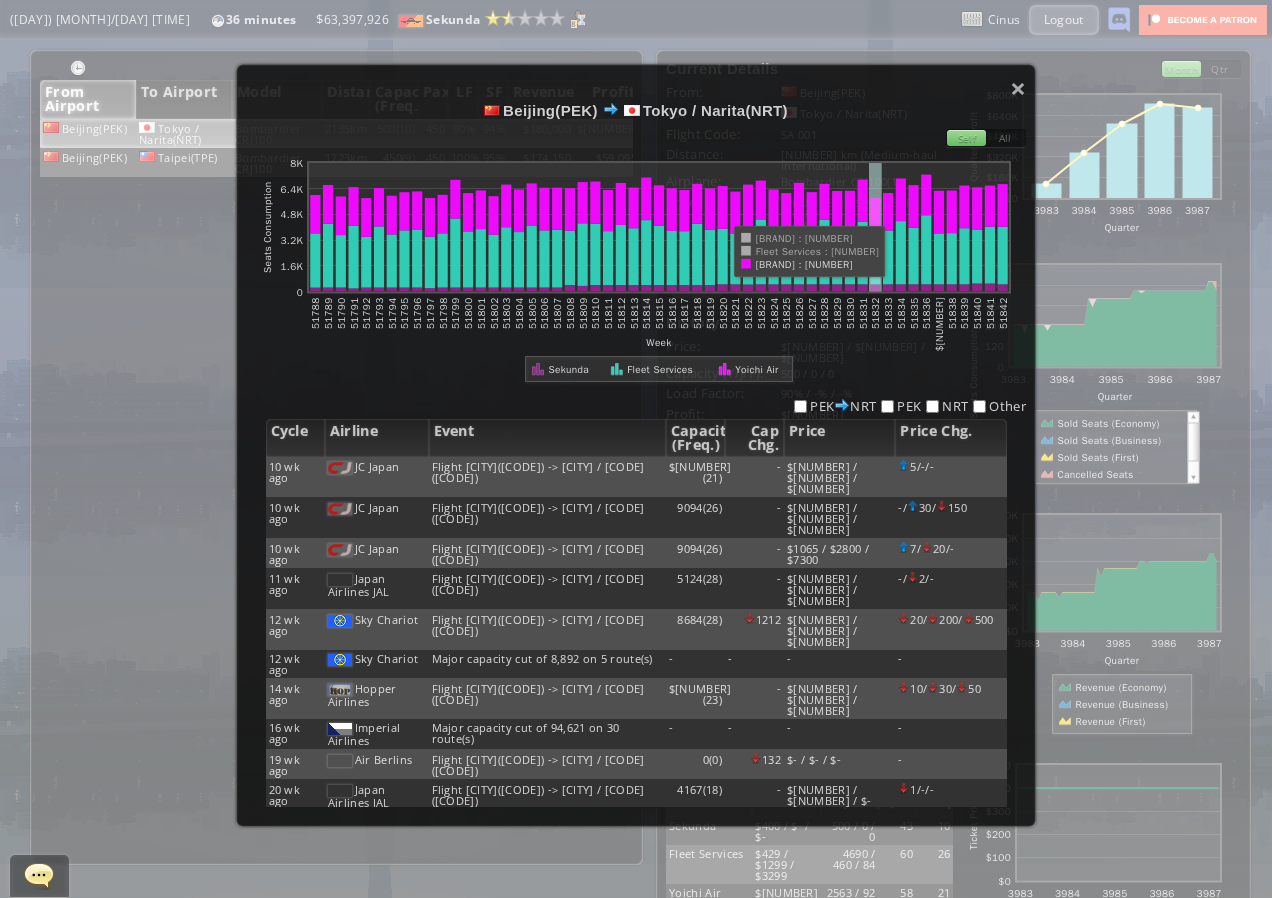 scroll, scrollTop: 453, scrollLeft: 0, axis: vertical 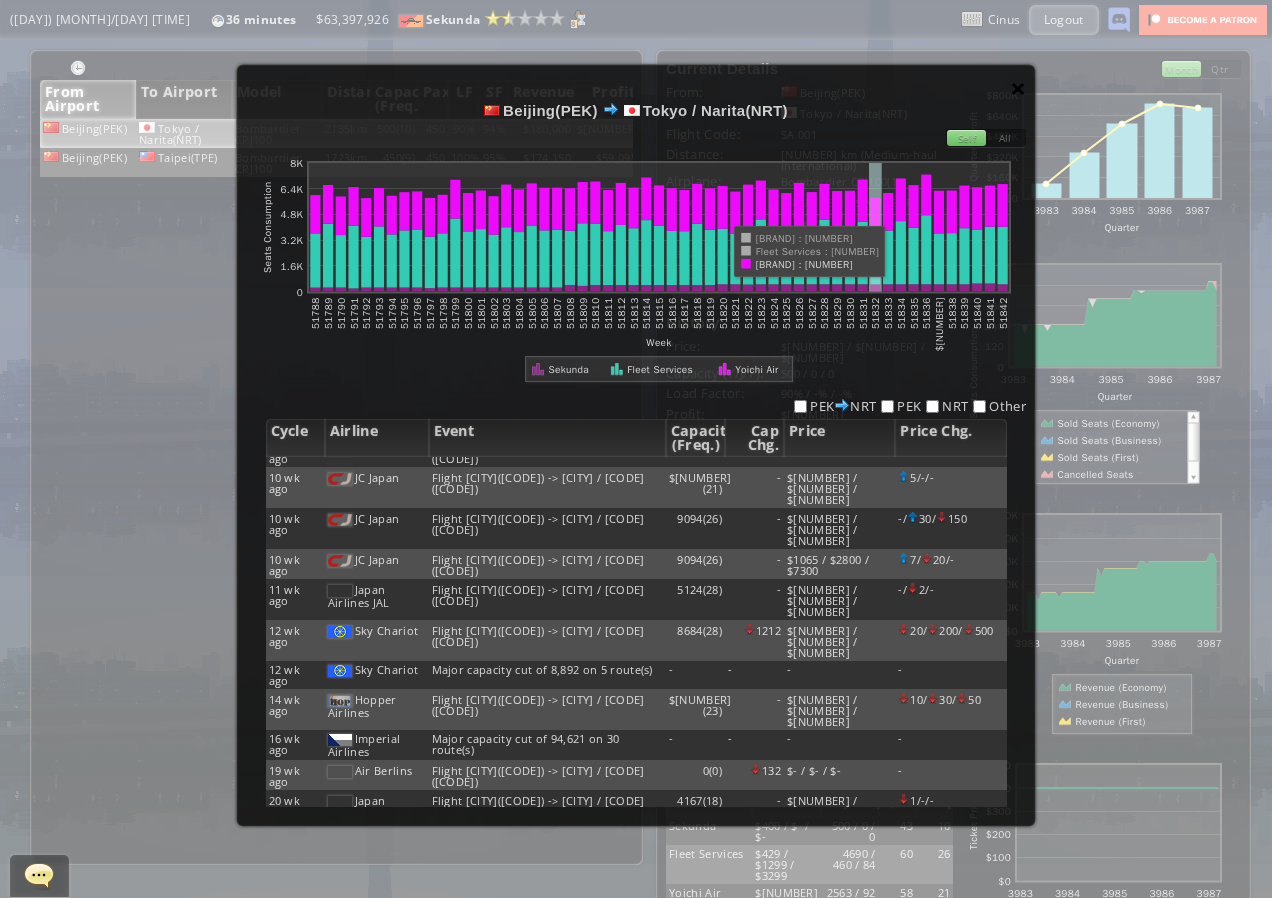 click on "×" at bounding box center (1018, 88) 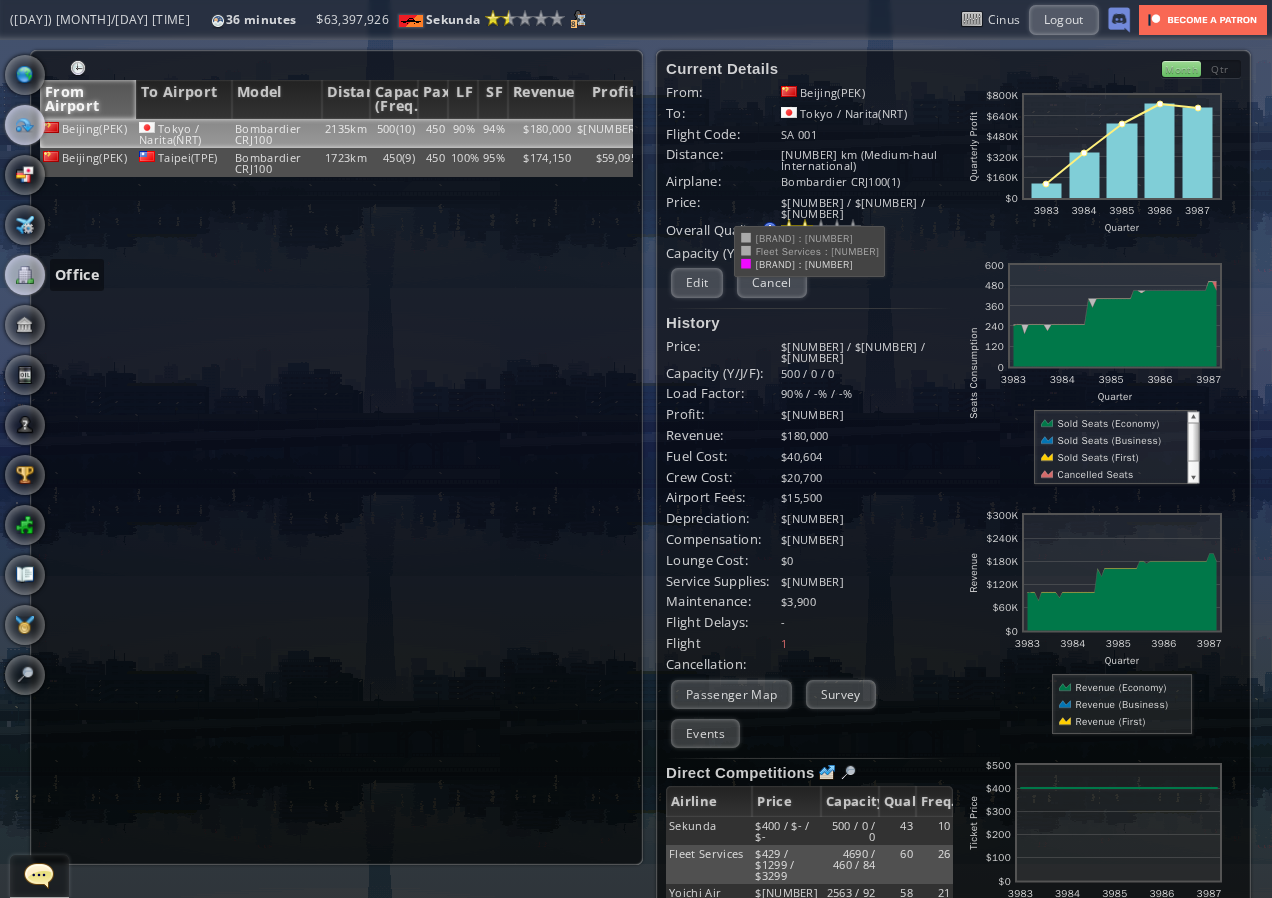 click at bounding box center (25, 275) 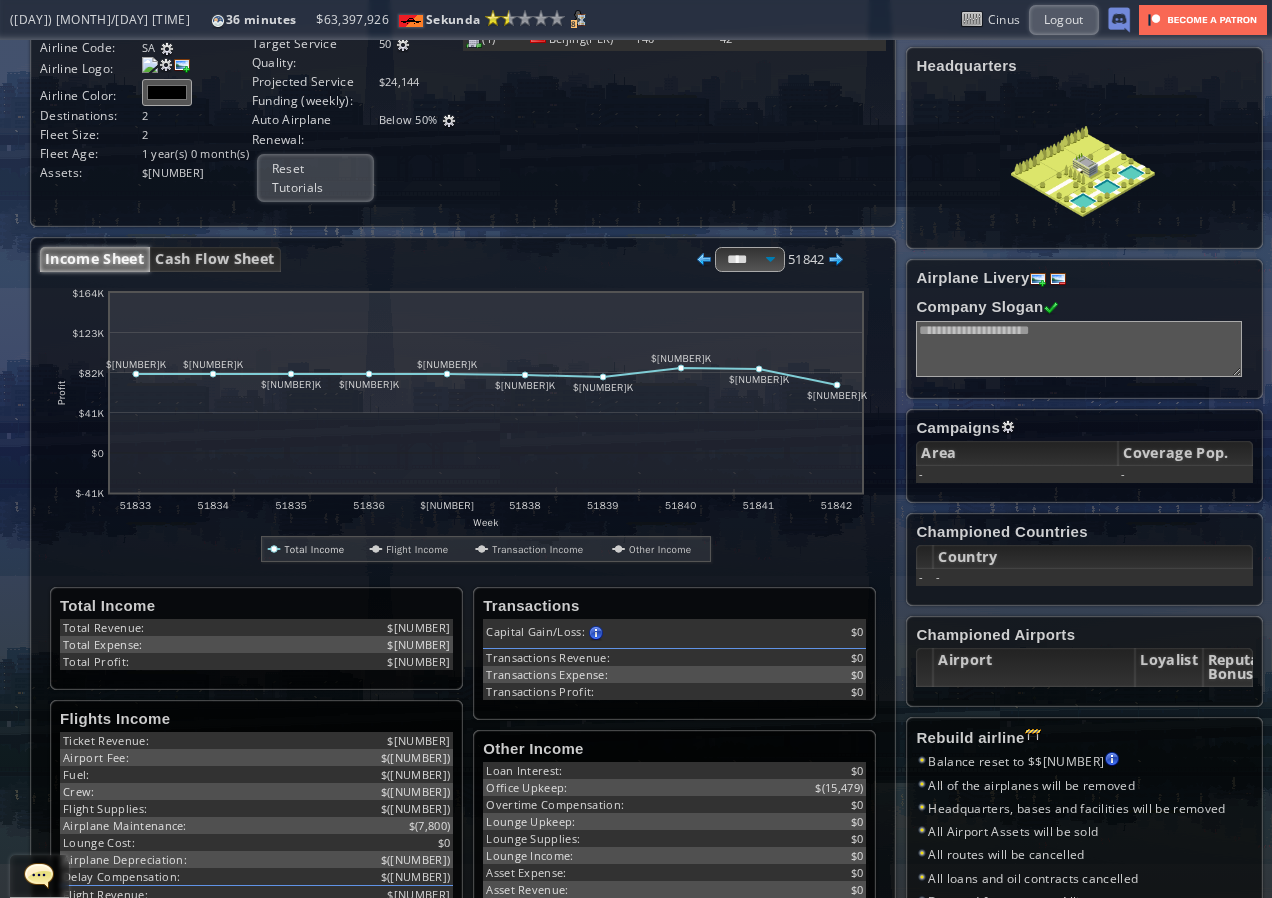 scroll, scrollTop: 0, scrollLeft: 0, axis: both 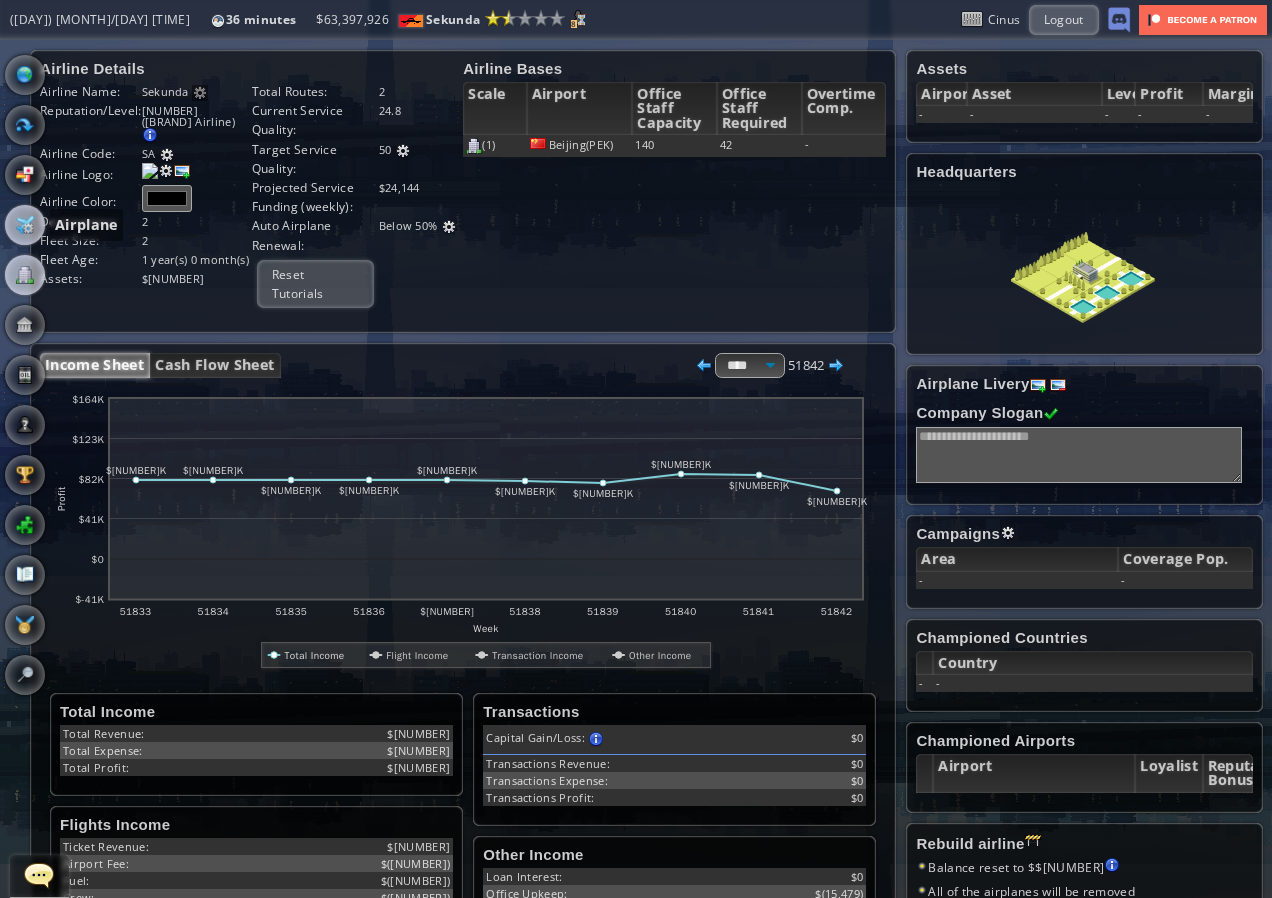 click at bounding box center (25, 225) 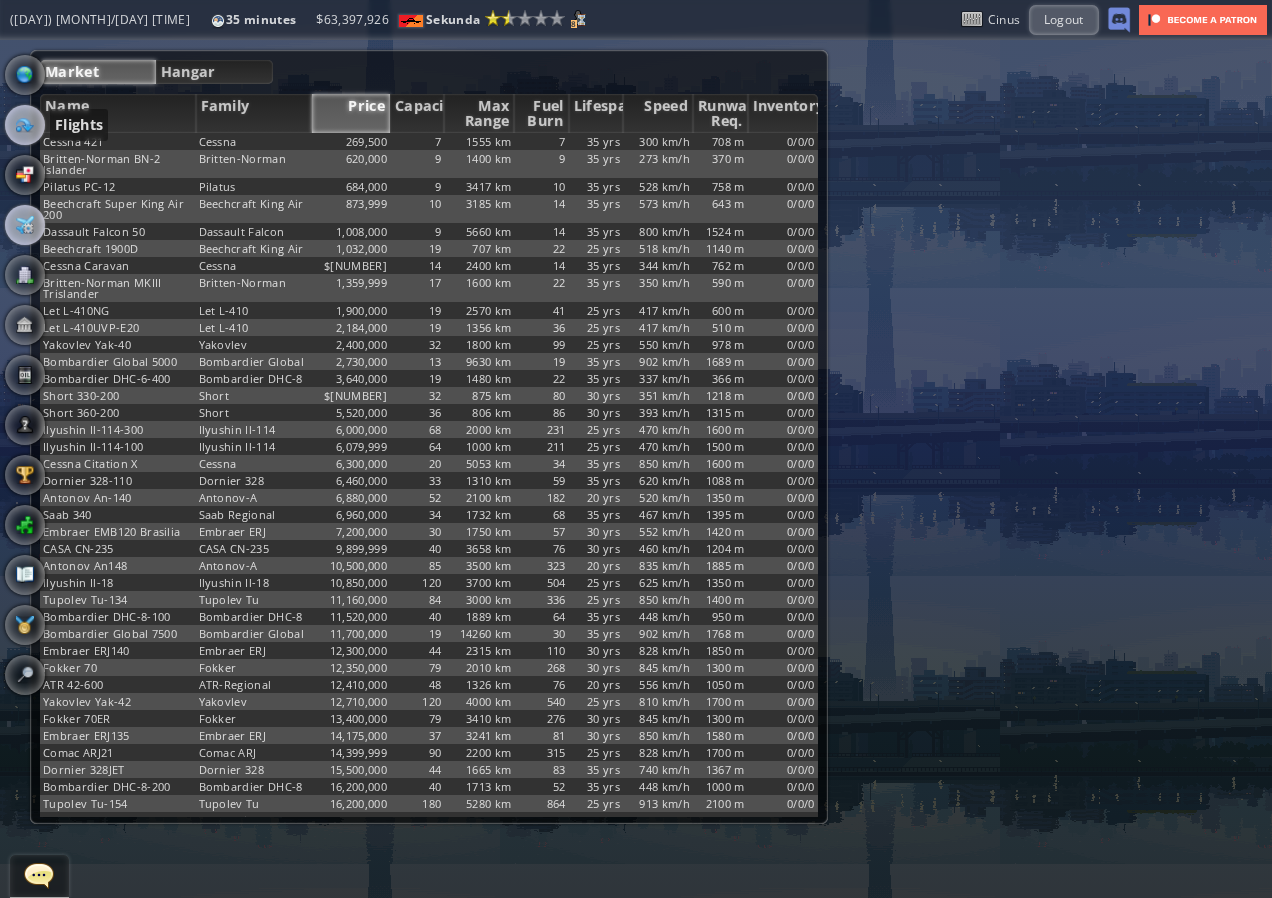 click at bounding box center (25, 125) 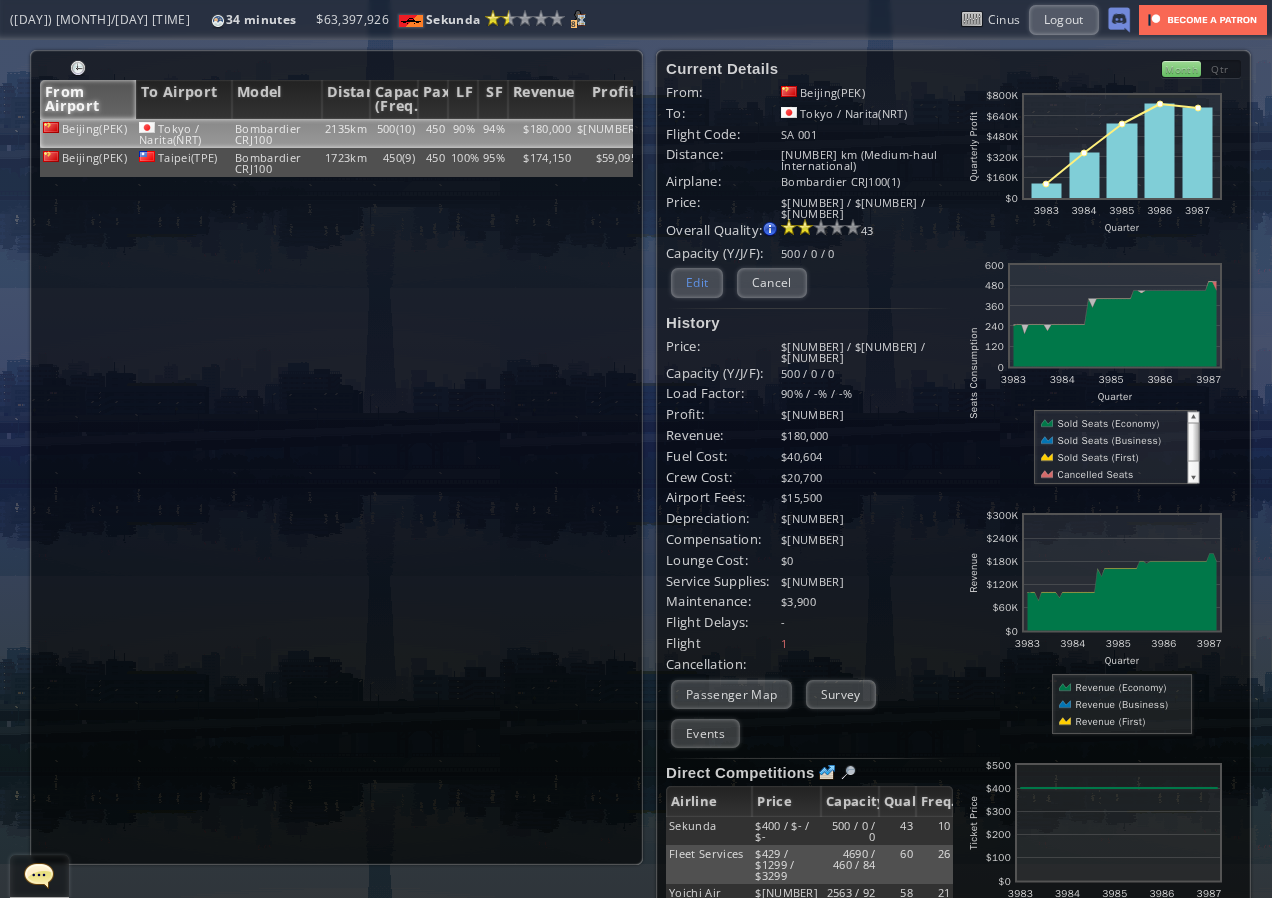 click on "Edit" at bounding box center (697, 282) 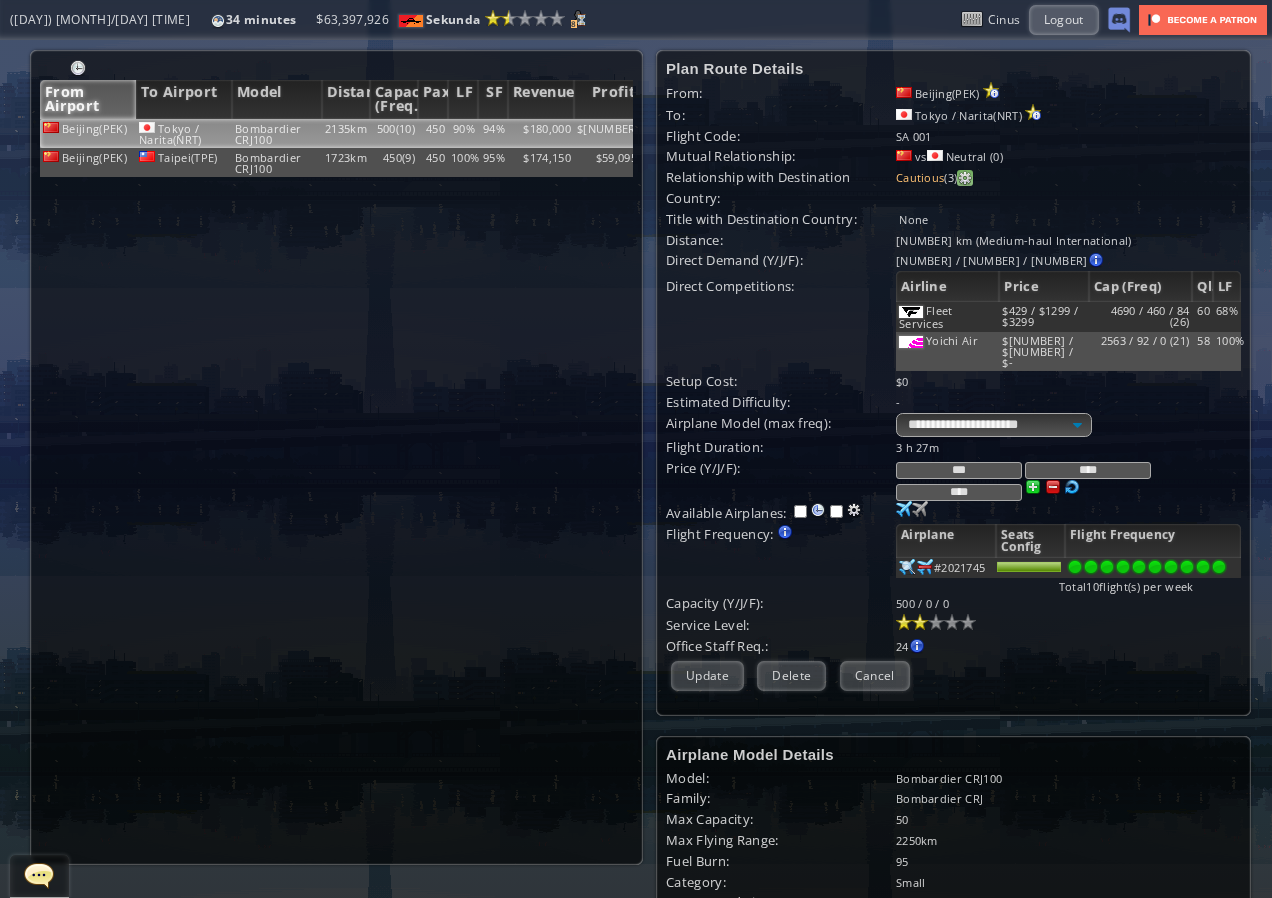 click at bounding box center [965, 178] 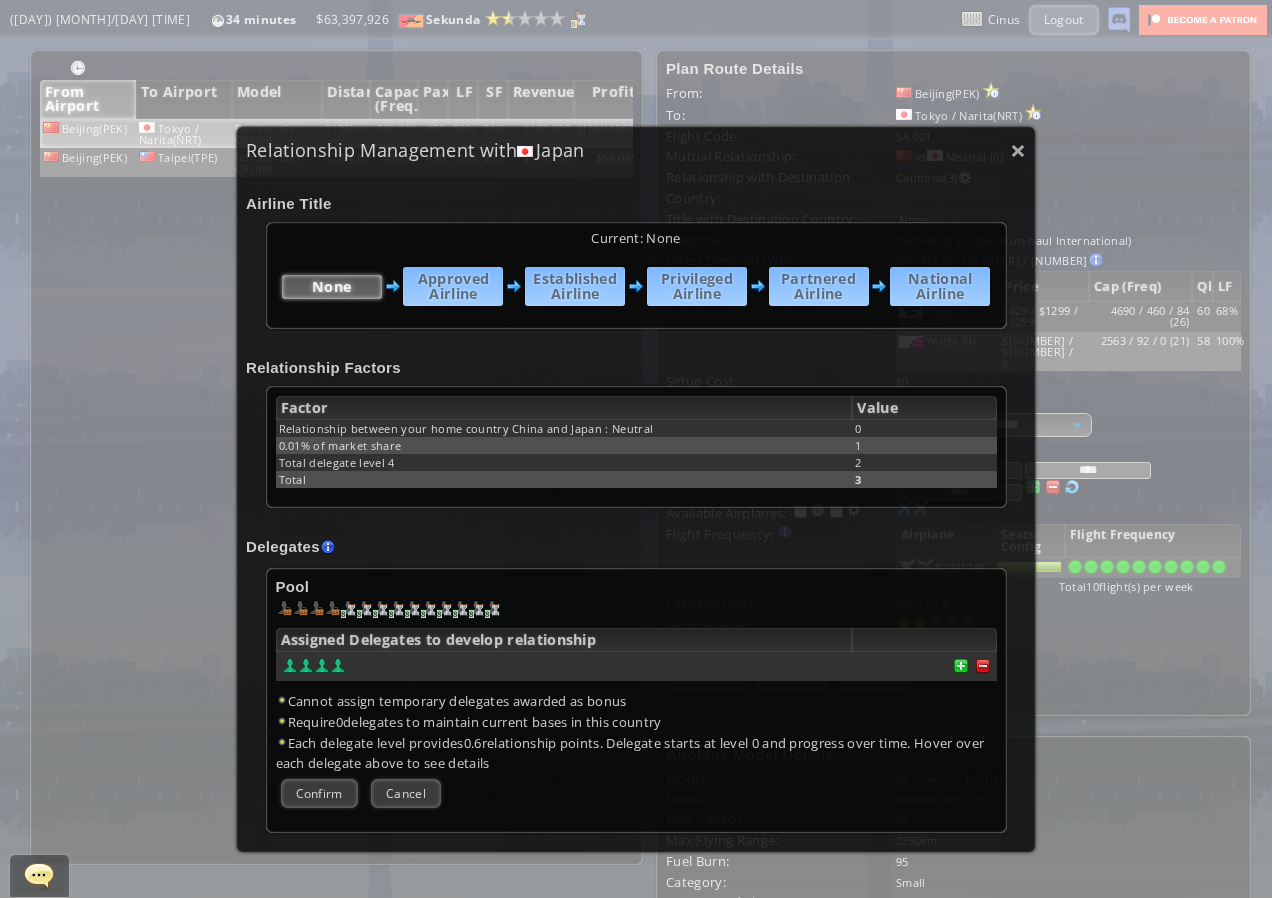 scroll, scrollTop: 208, scrollLeft: 0, axis: vertical 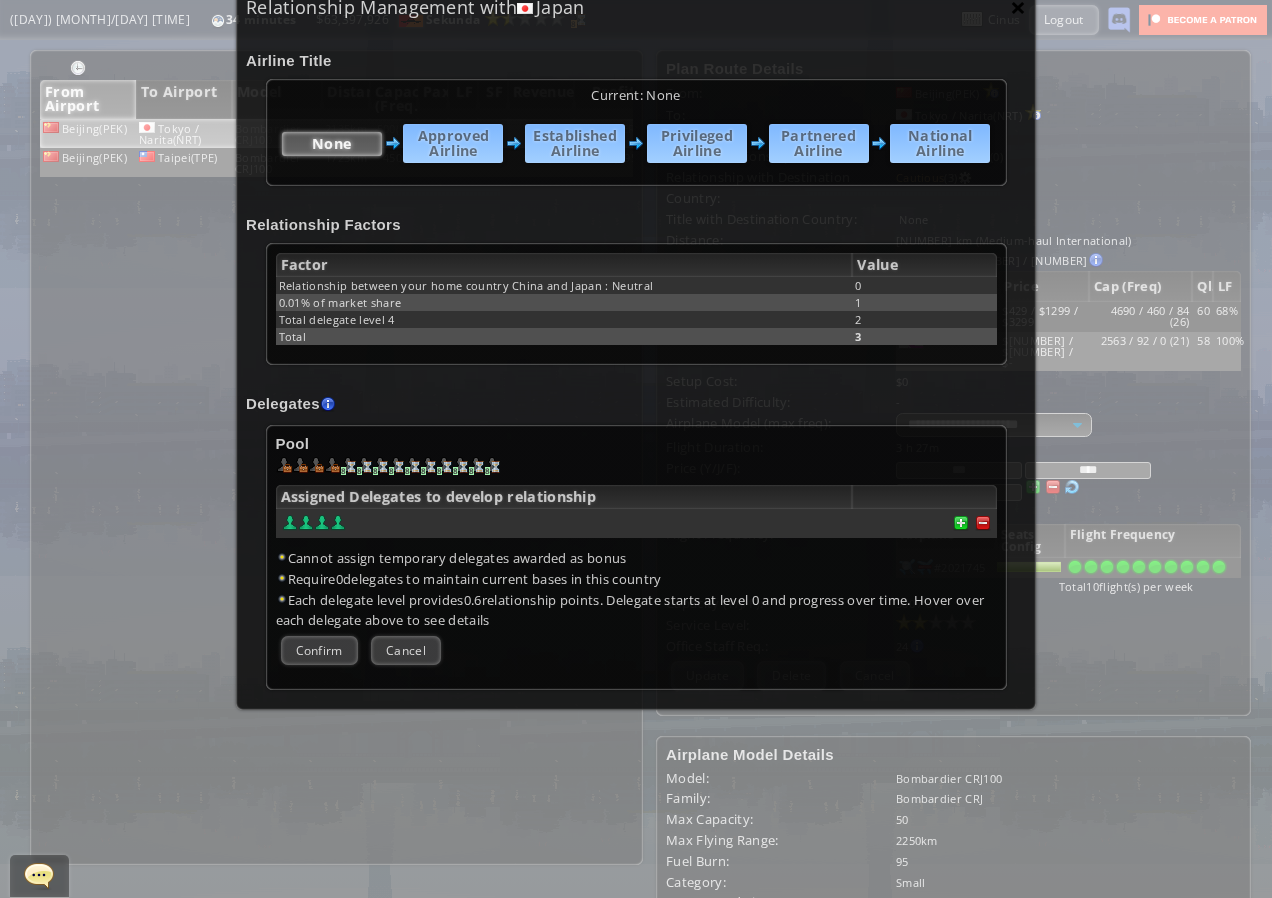 click on "×" at bounding box center [1018, 7] 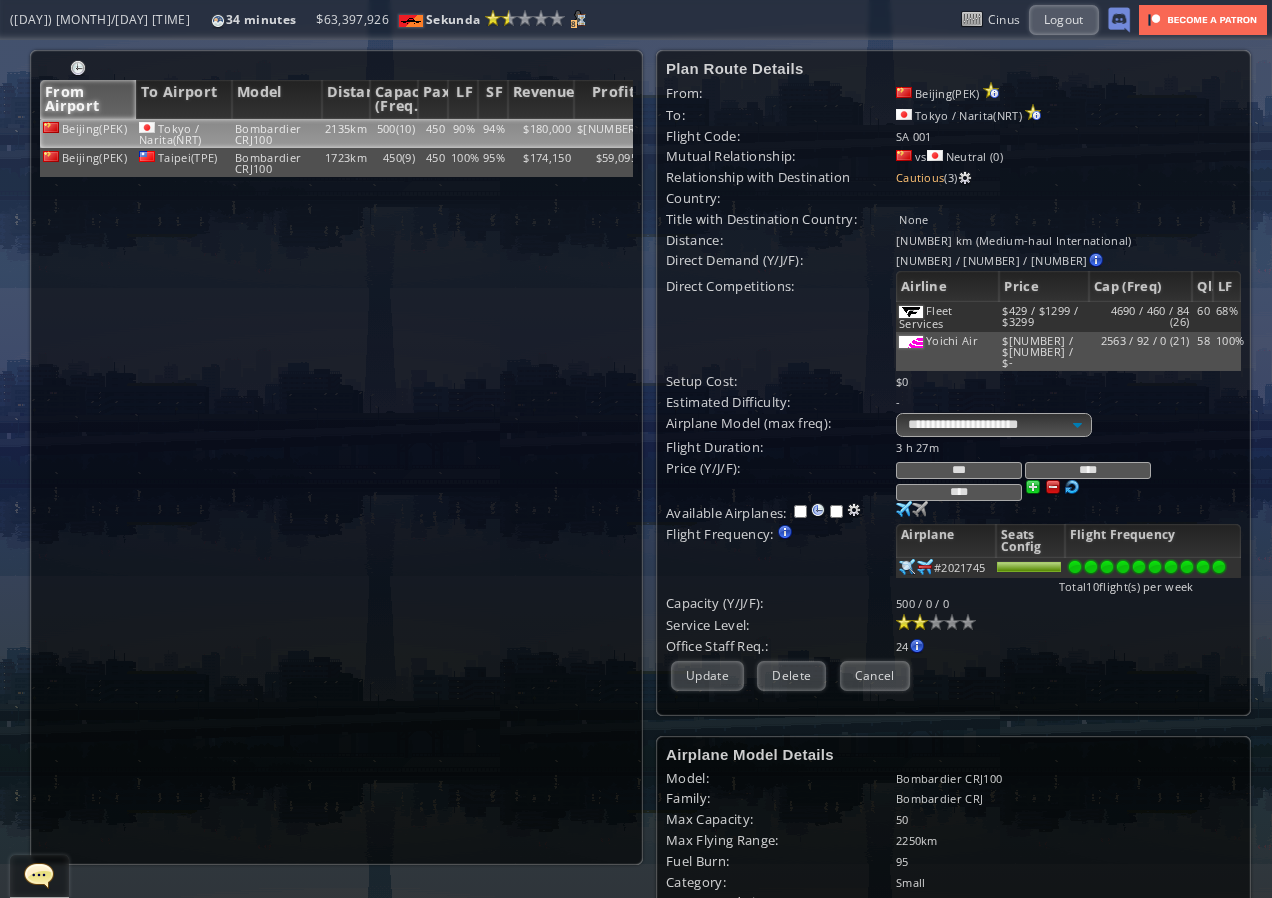 click on "Cancel" at bounding box center (875, 675) 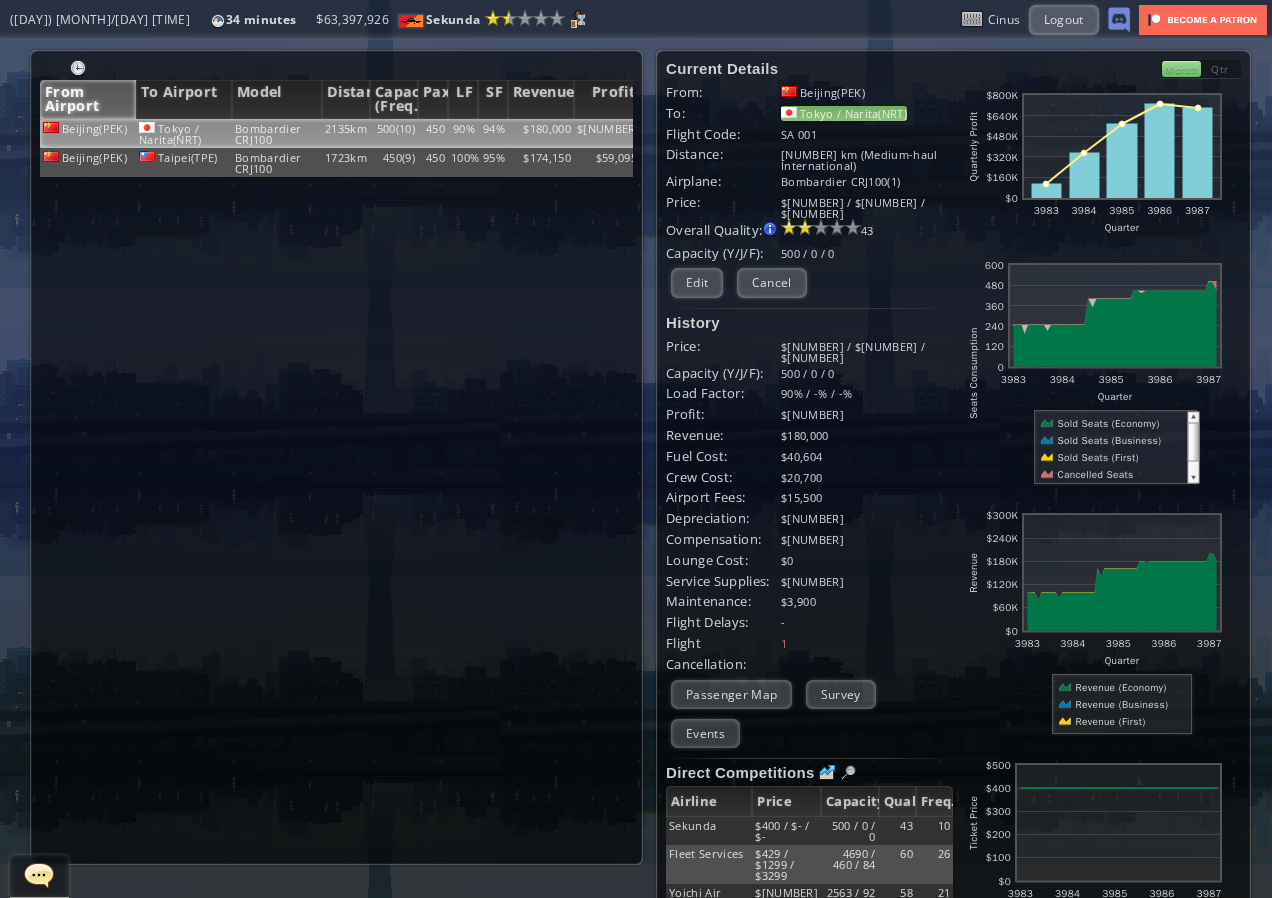 click on "Tokyo / Narita(NRT)" at bounding box center [844, 113] 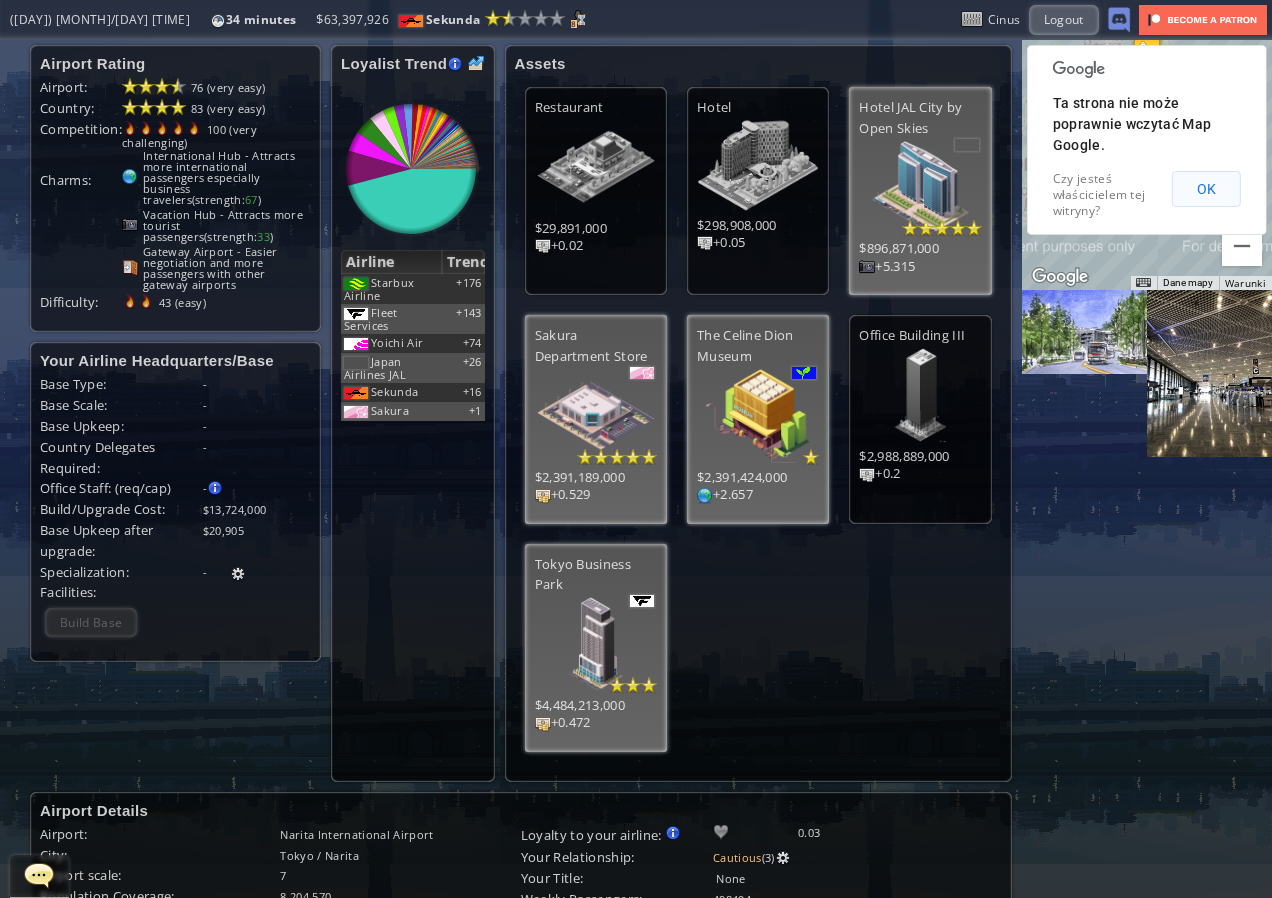 click on "OK" at bounding box center (1206, 189) 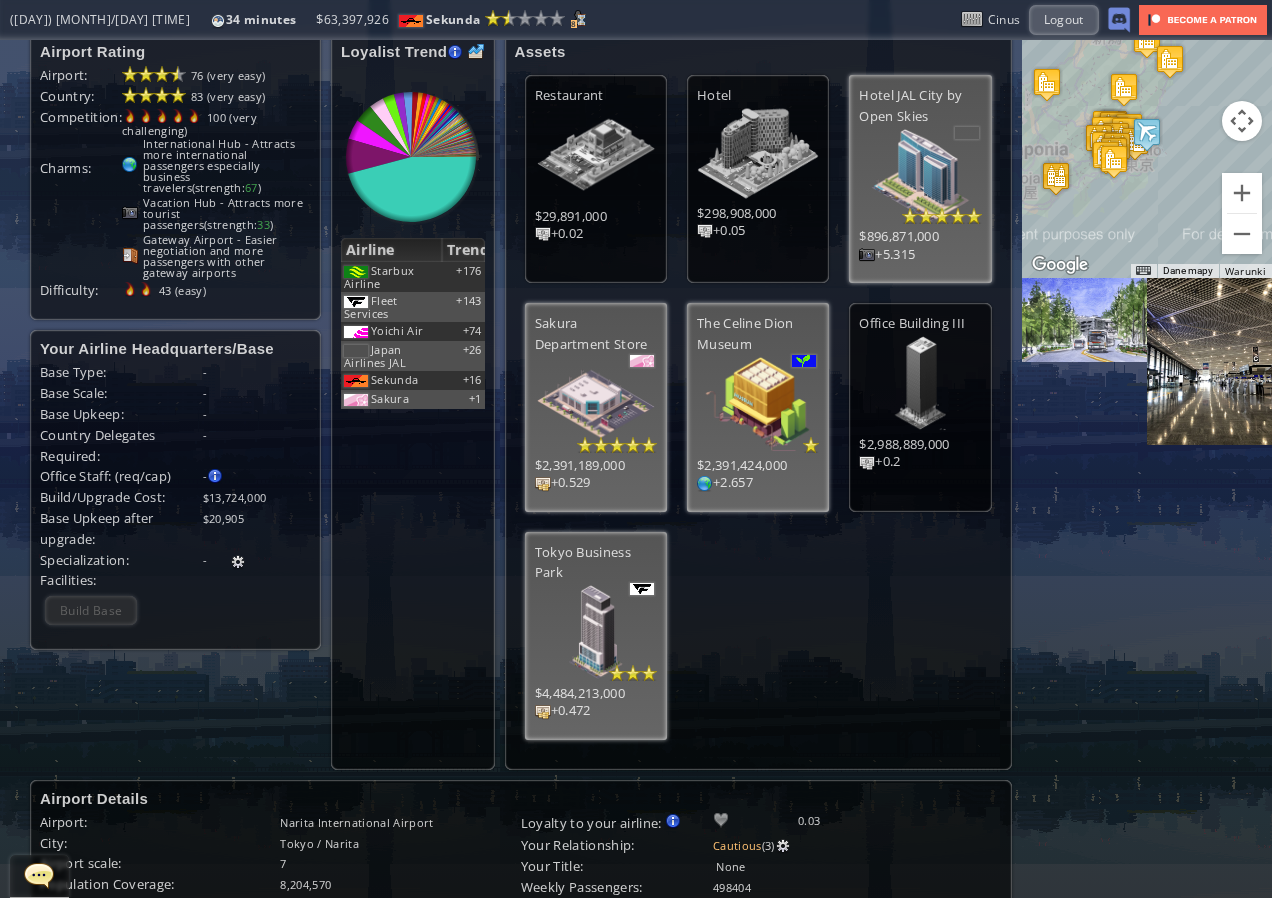 scroll, scrollTop: 0, scrollLeft: 0, axis: both 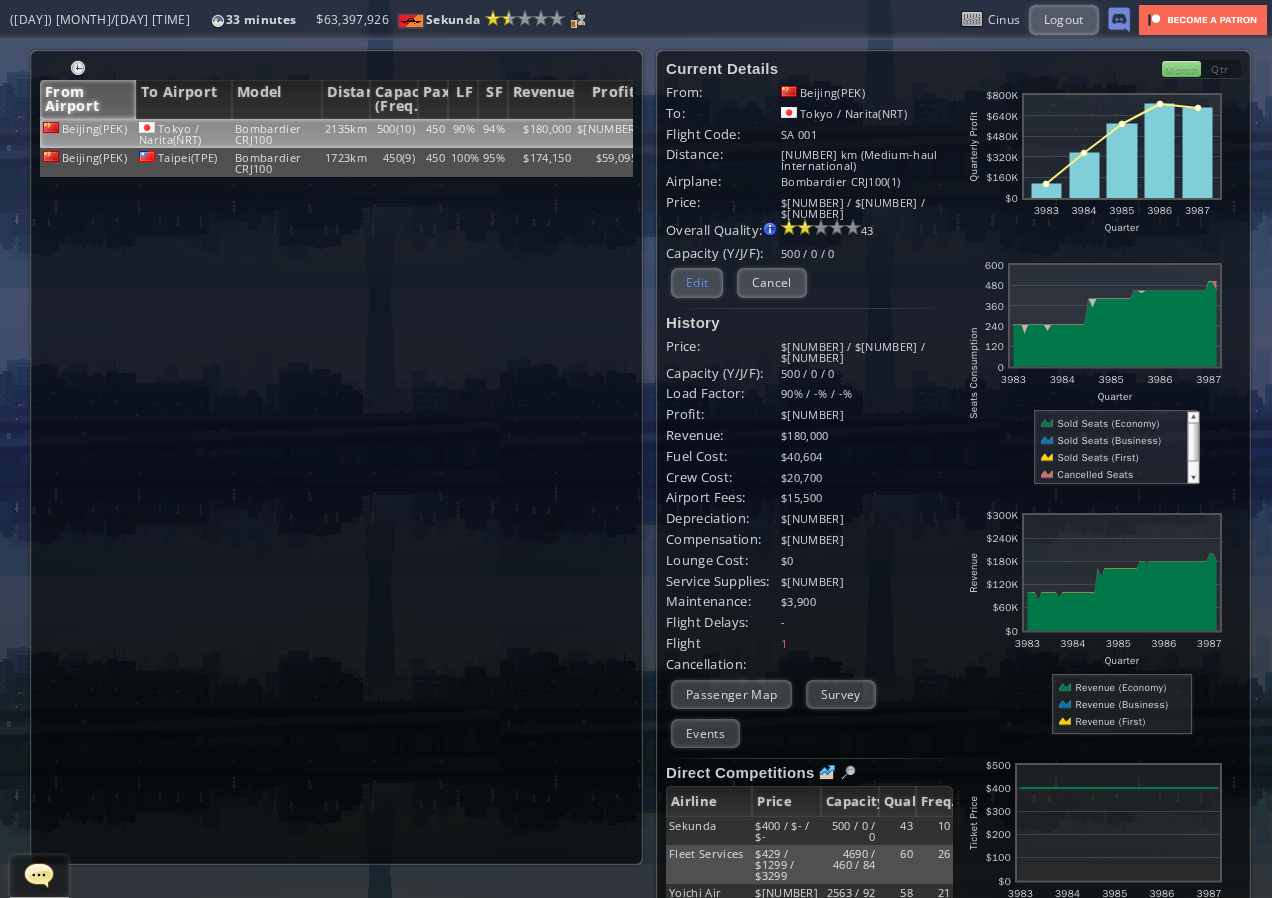 click on "Edit" at bounding box center (697, 282) 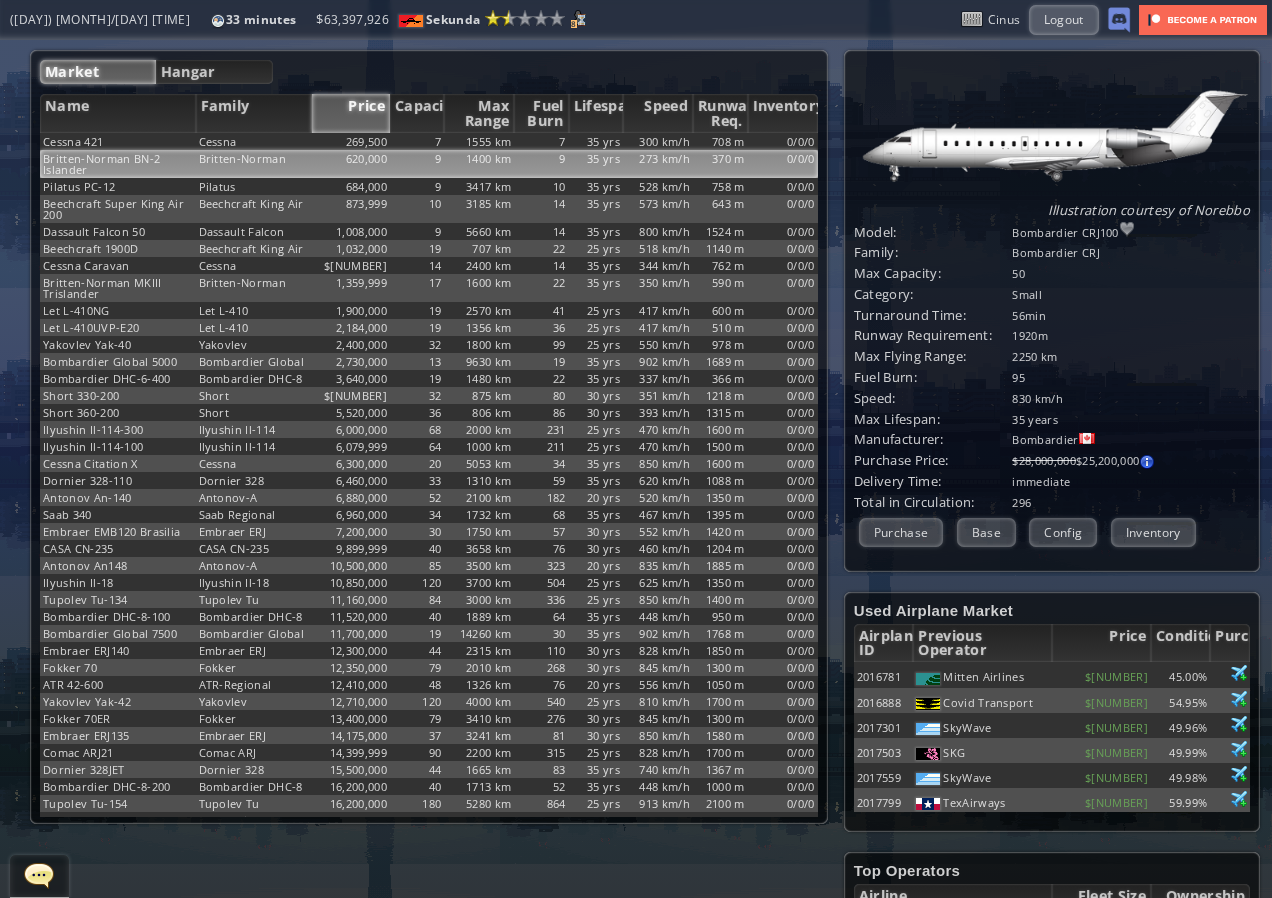 click on "Britten-Norman BN-2 Islander" at bounding box center (118, 141) 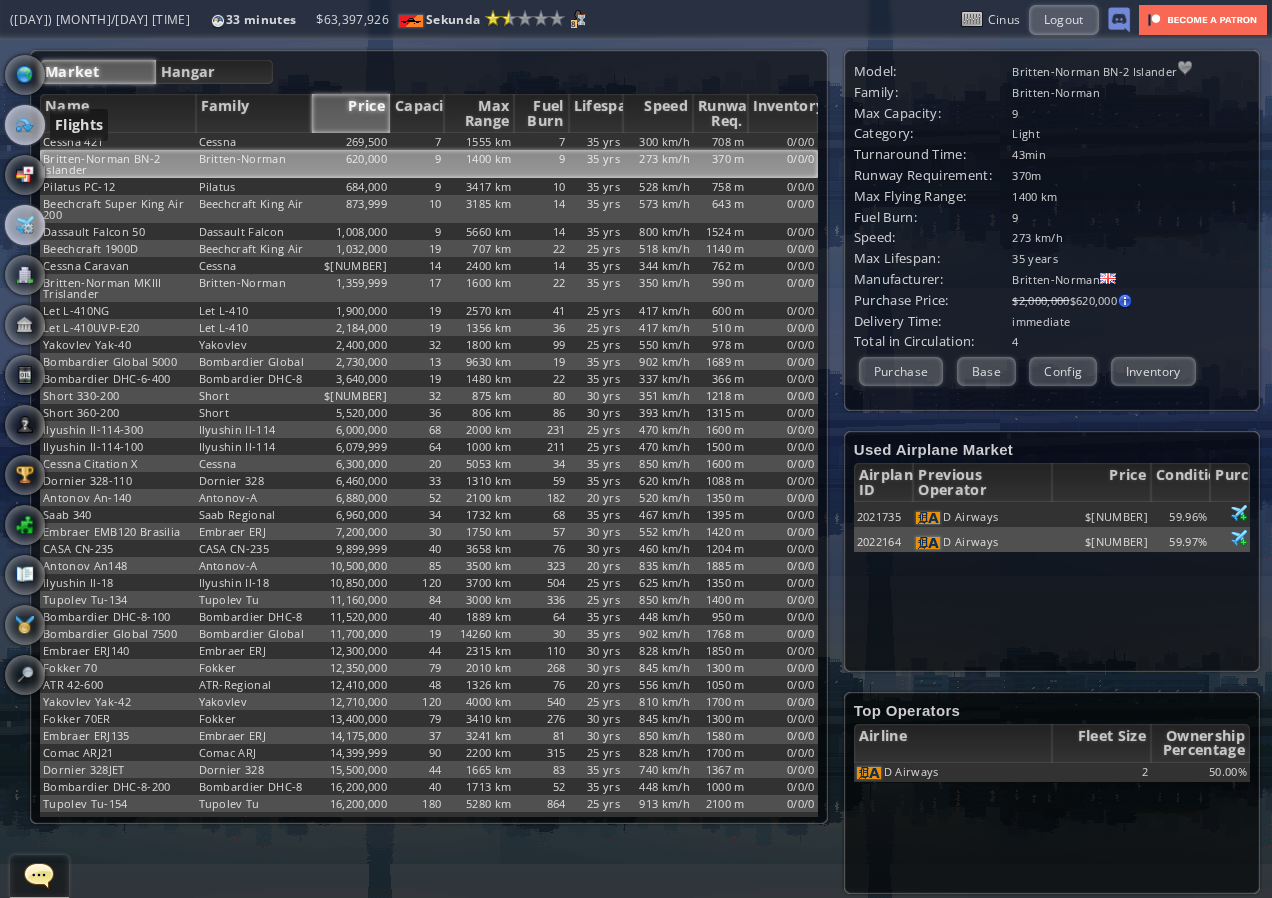 click at bounding box center (25, 125) 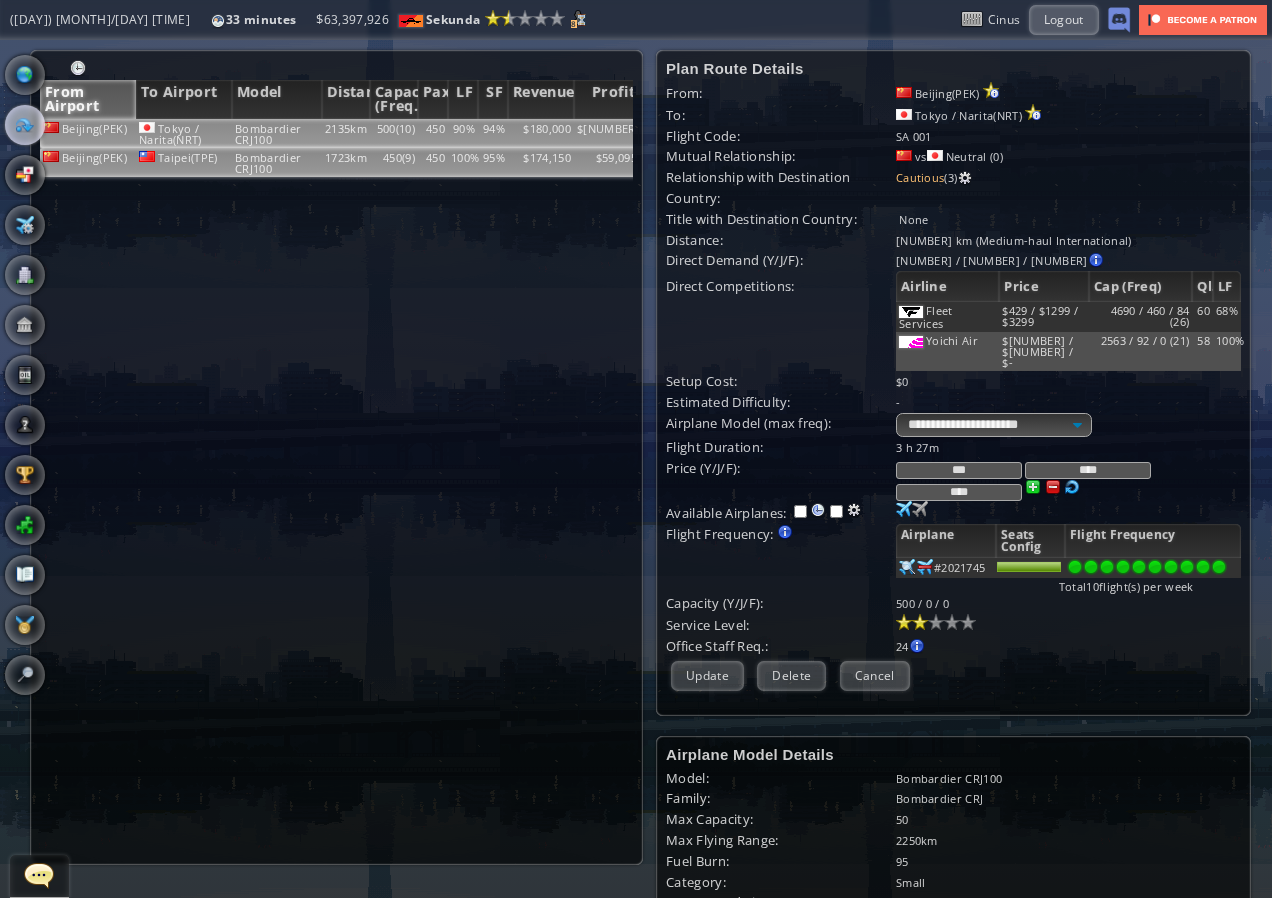 click on "Beijing(PEK)" at bounding box center (88, 133) 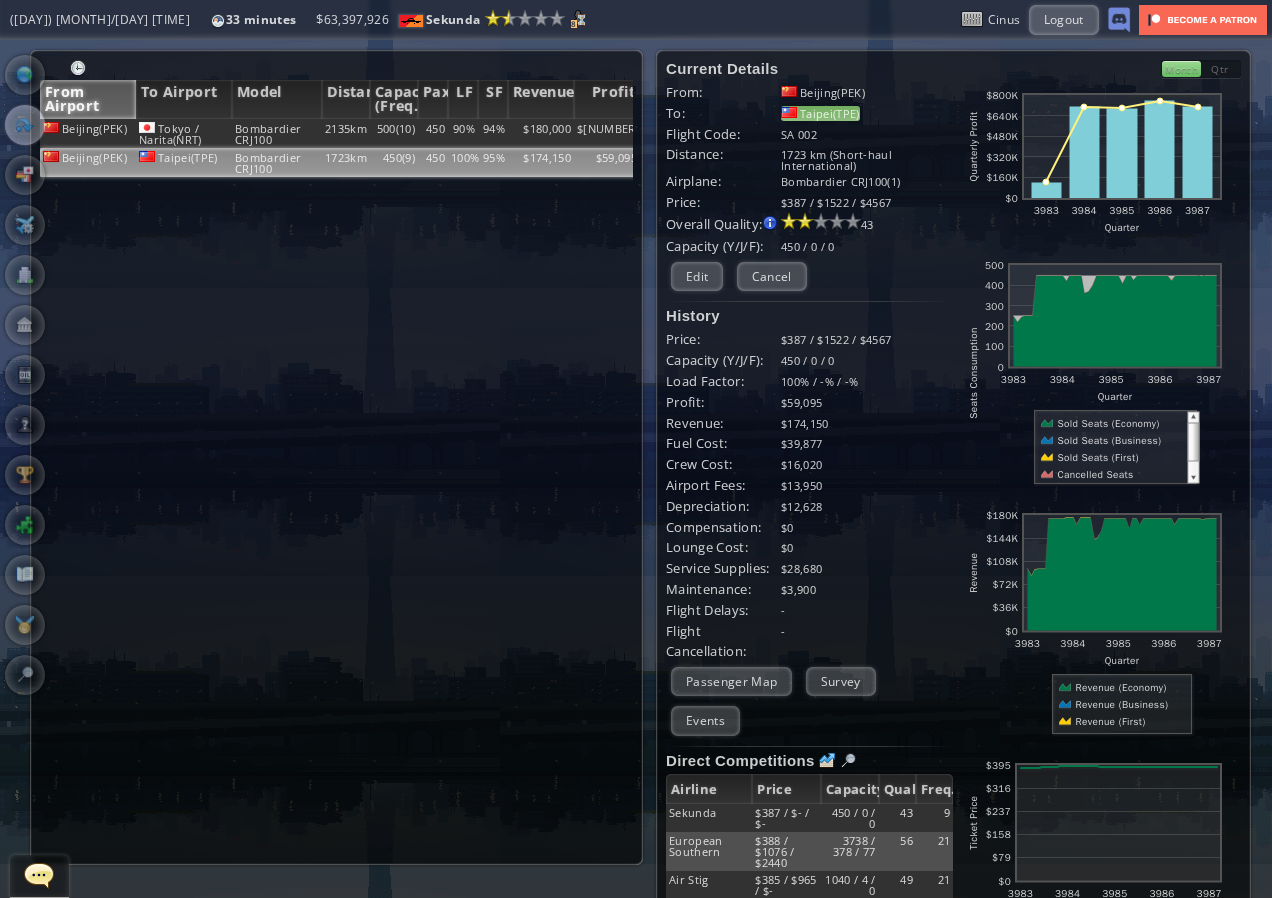 click on "Taipei(TPE)" at bounding box center [820, 113] 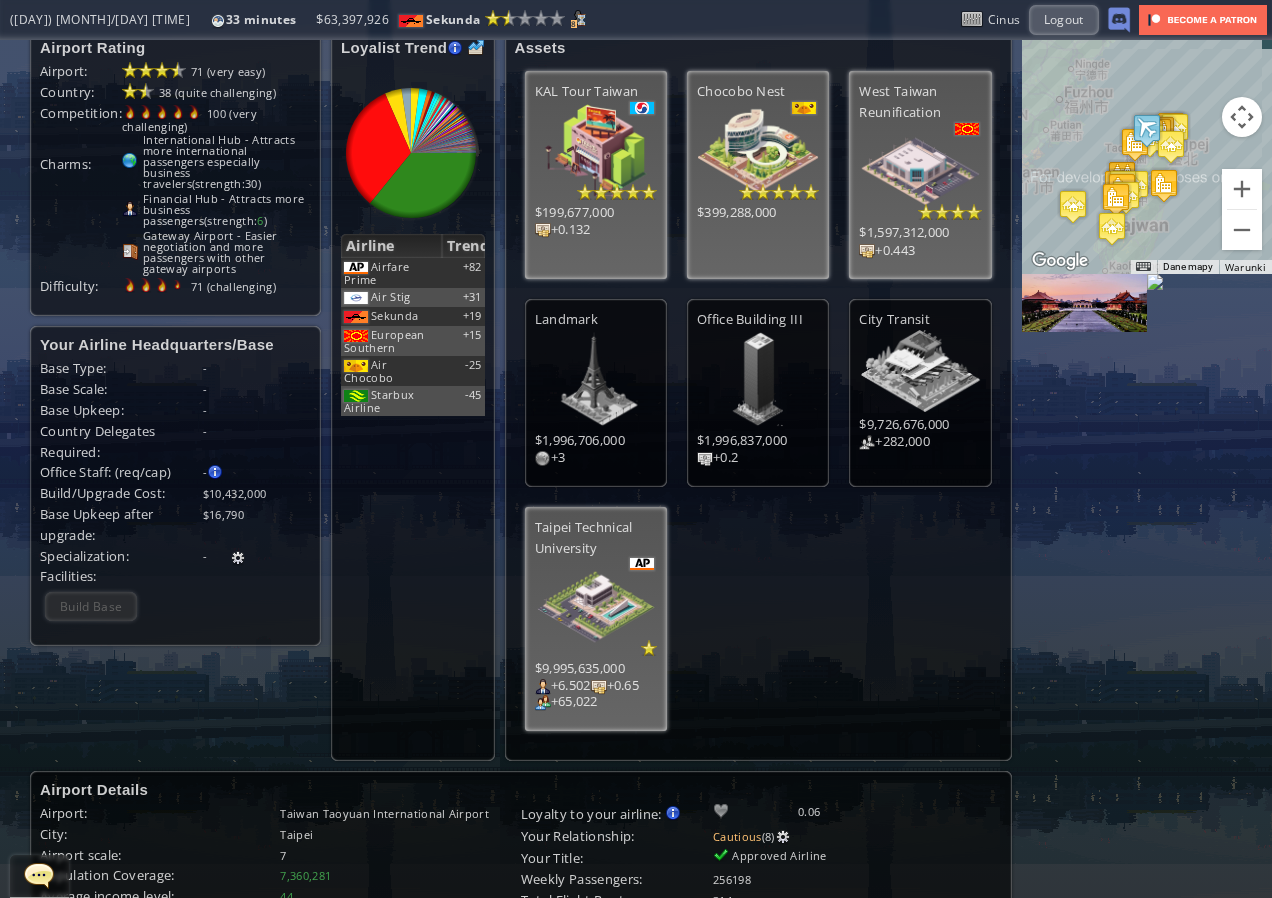 scroll, scrollTop: 0, scrollLeft: 0, axis: both 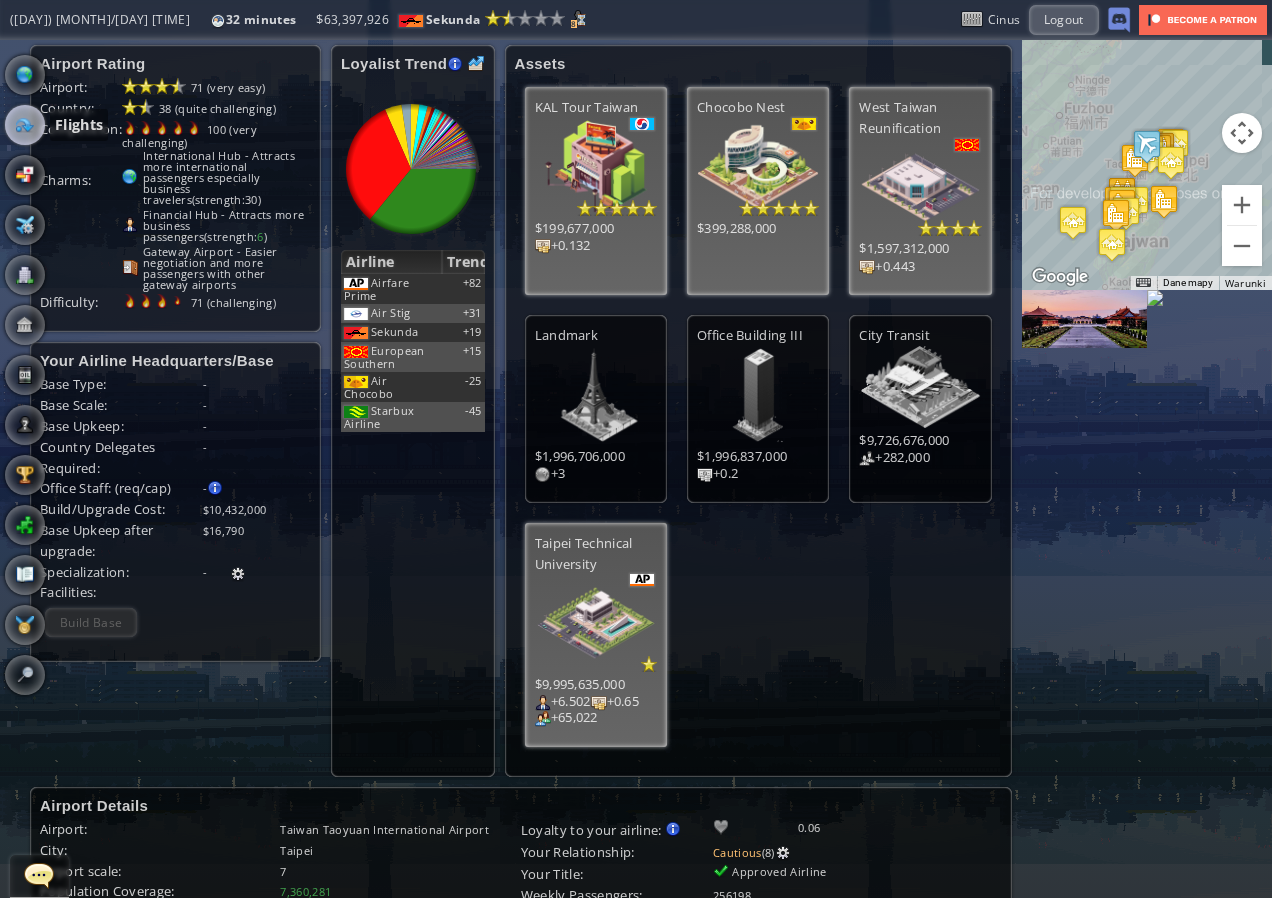click at bounding box center [25, 125] 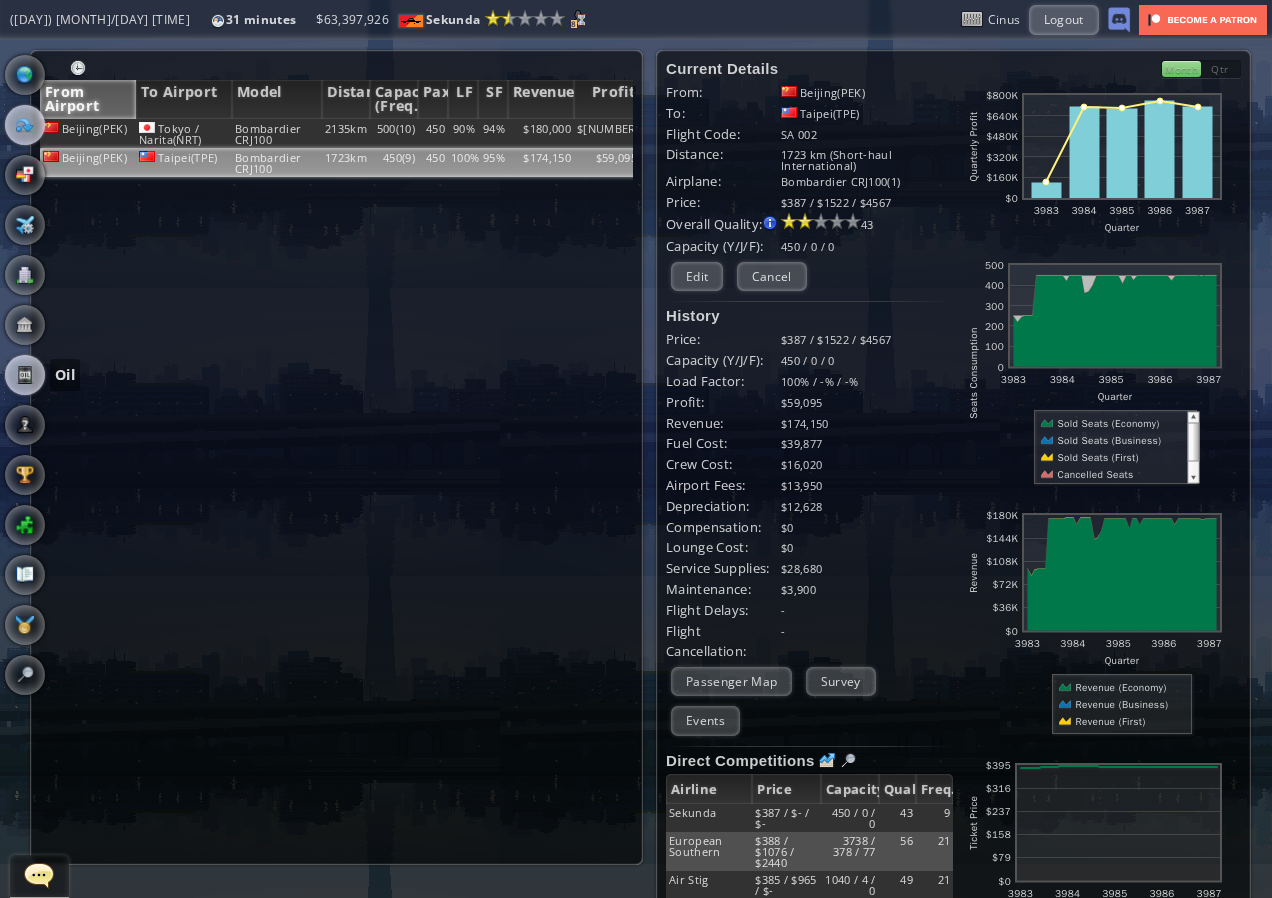 click at bounding box center (25, 375) 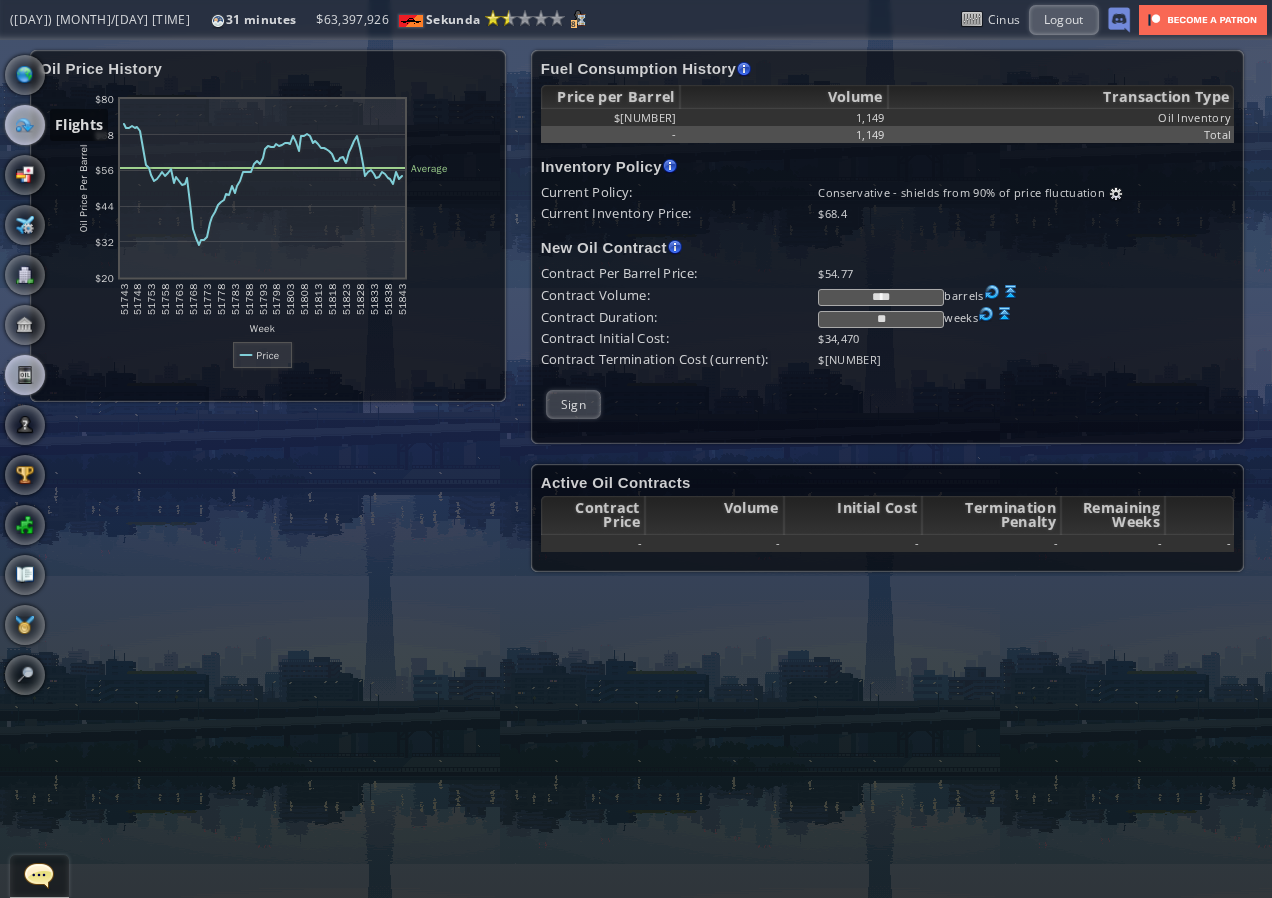 click at bounding box center [25, 125] 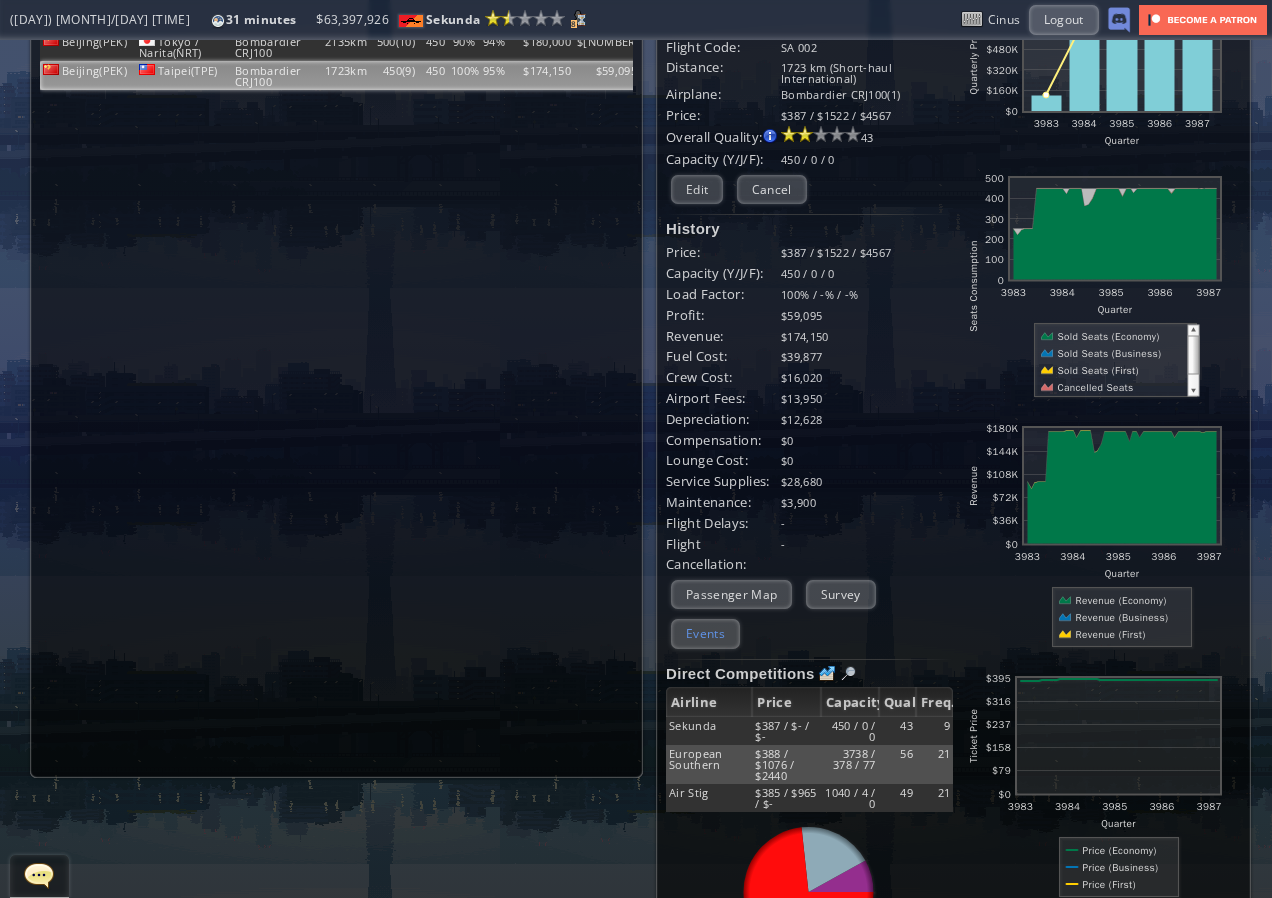 scroll, scrollTop: 0, scrollLeft: 0, axis: both 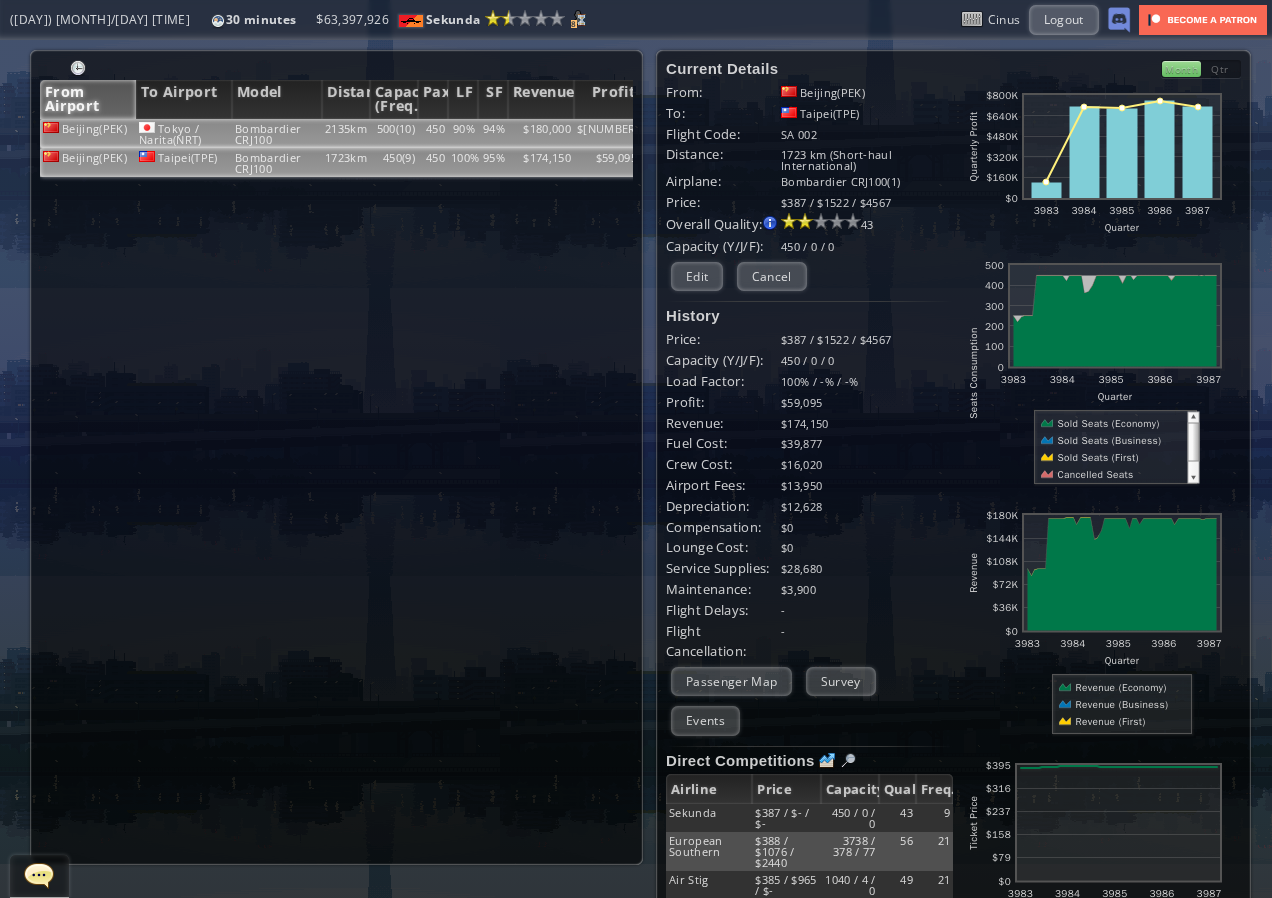 click on "Bombardier CRJ100" at bounding box center (277, 133) 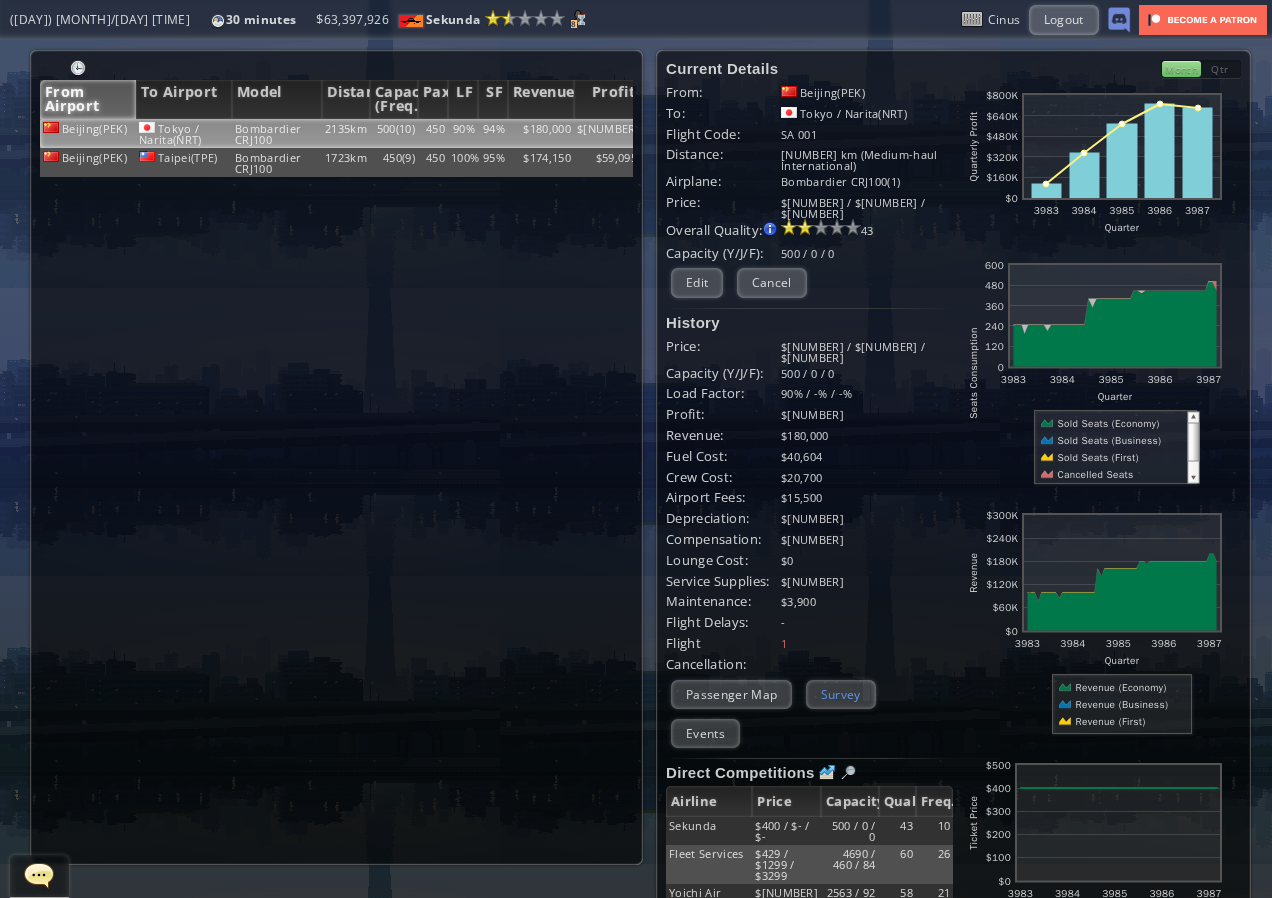 click on "Survey" at bounding box center [841, 694] 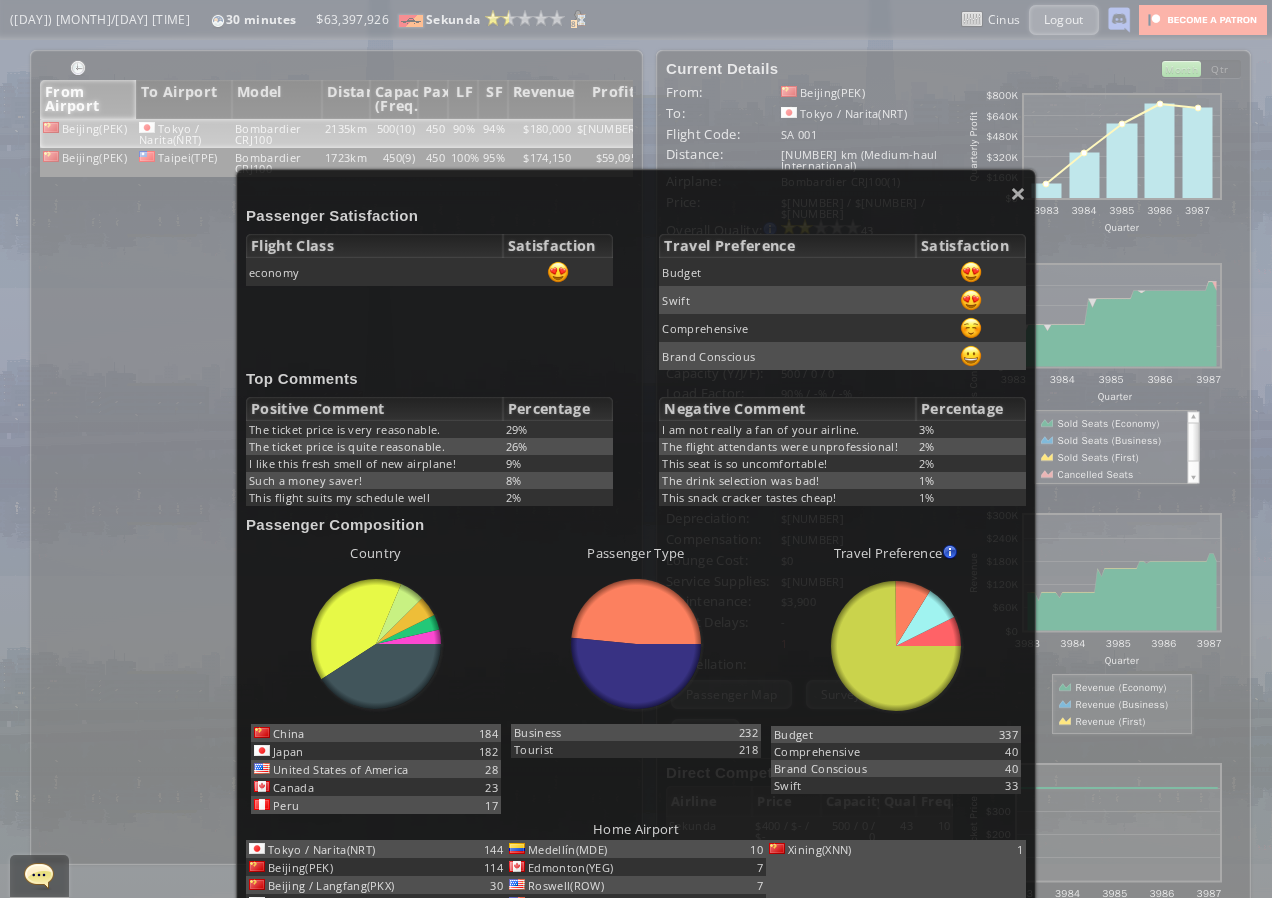 scroll, scrollTop: 0, scrollLeft: 0, axis: both 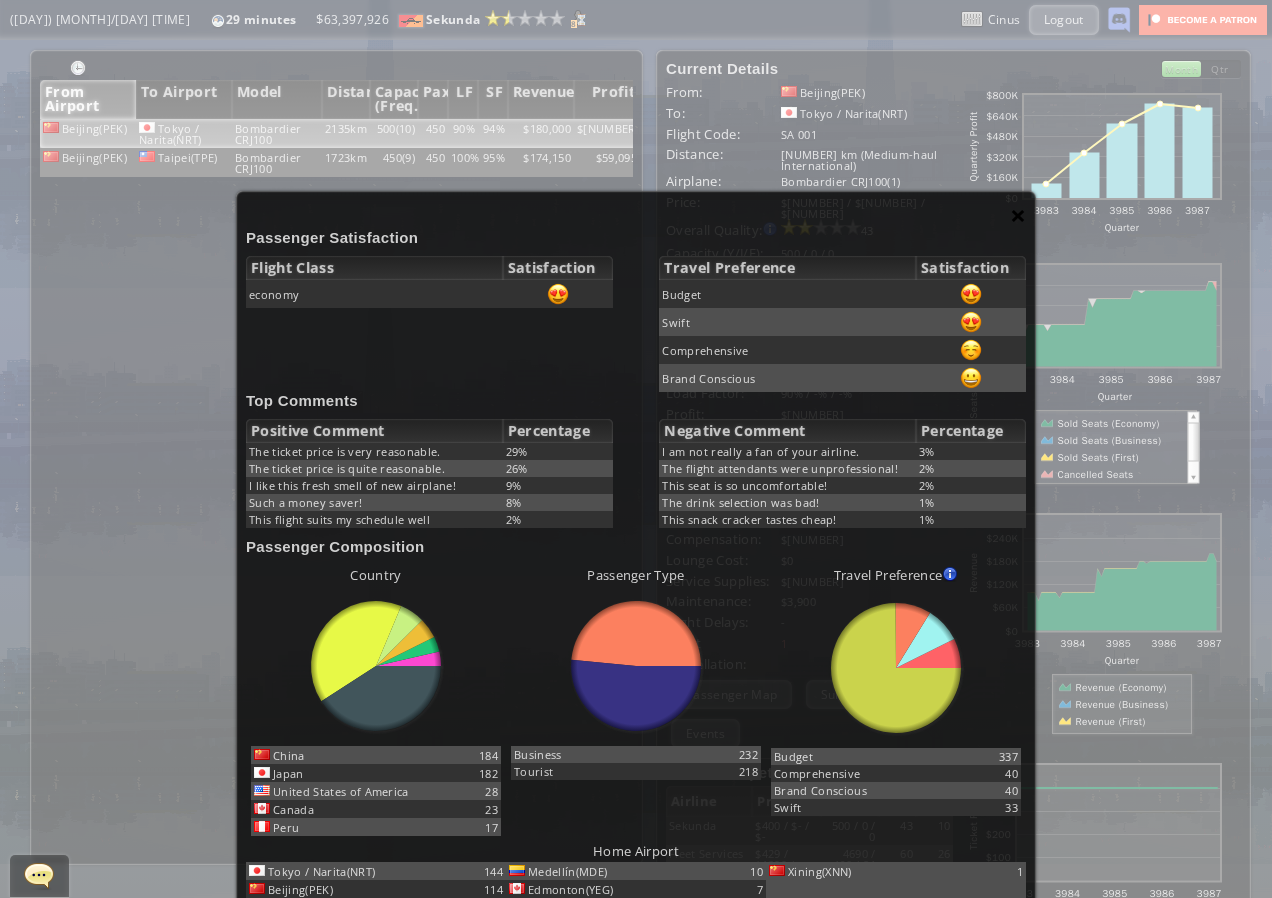 click on "×" at bounding box center (1018, 215) 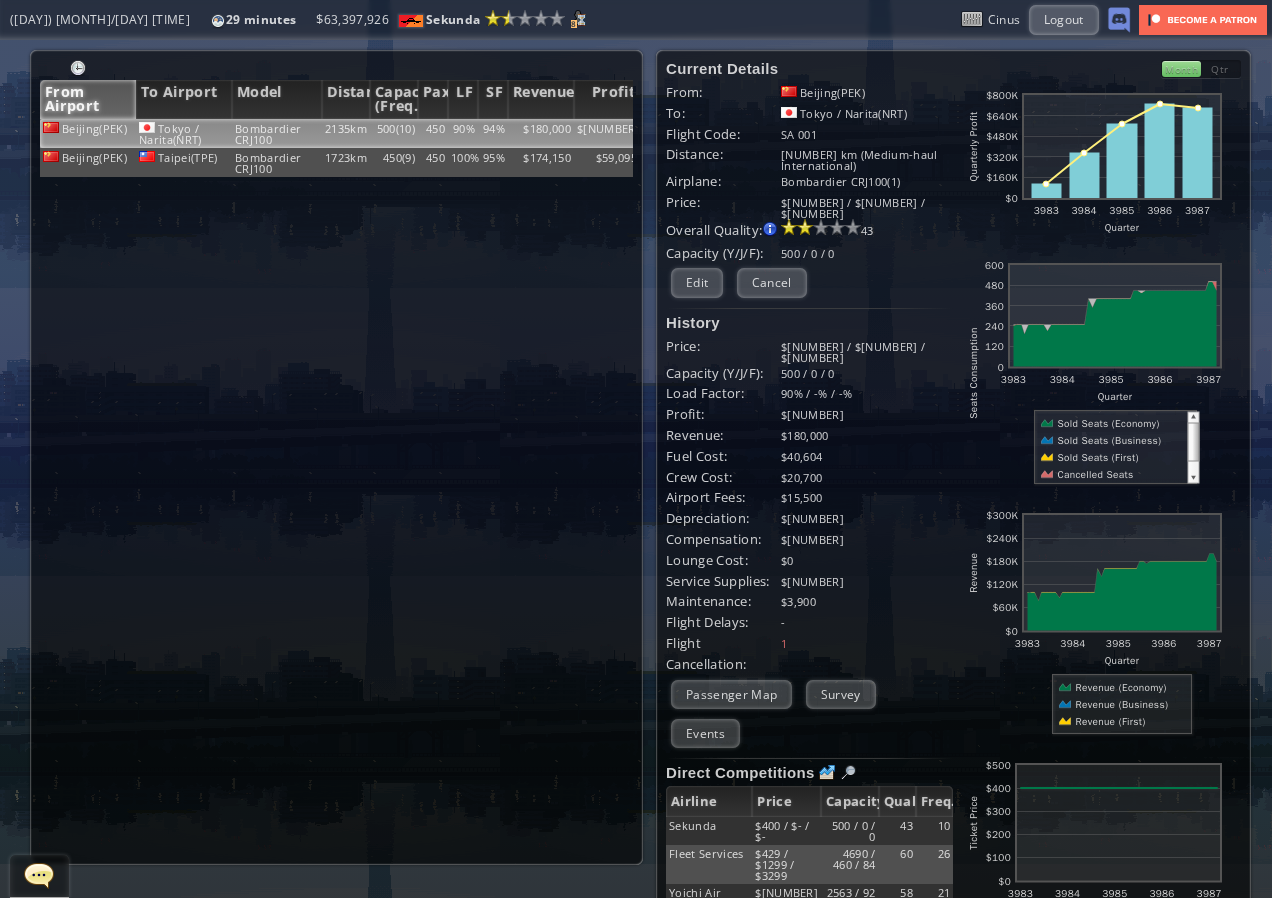 click on "Month" at bounding box center (1181, 69) 